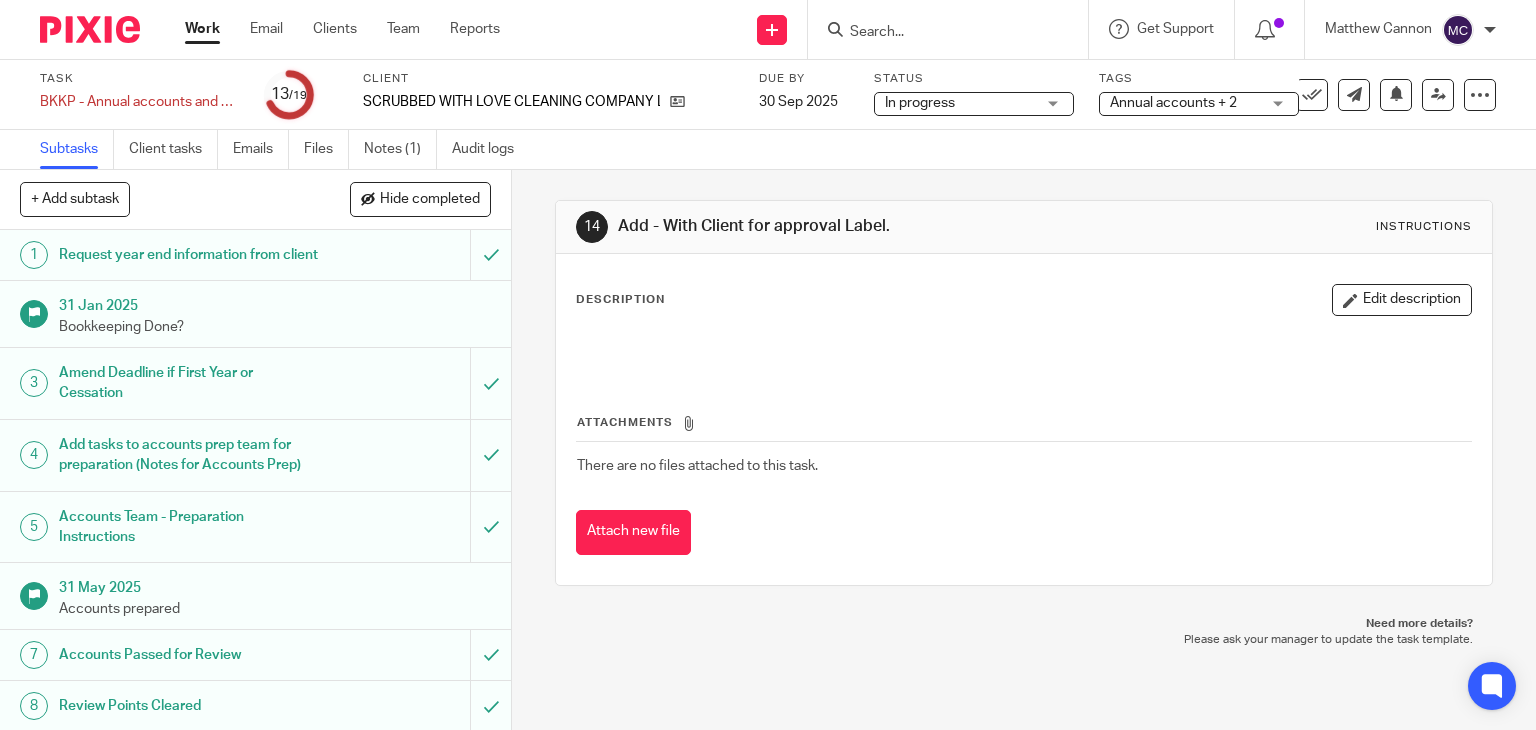 scroll, scrollTop: 0, scrollLeft: 0, axis: both 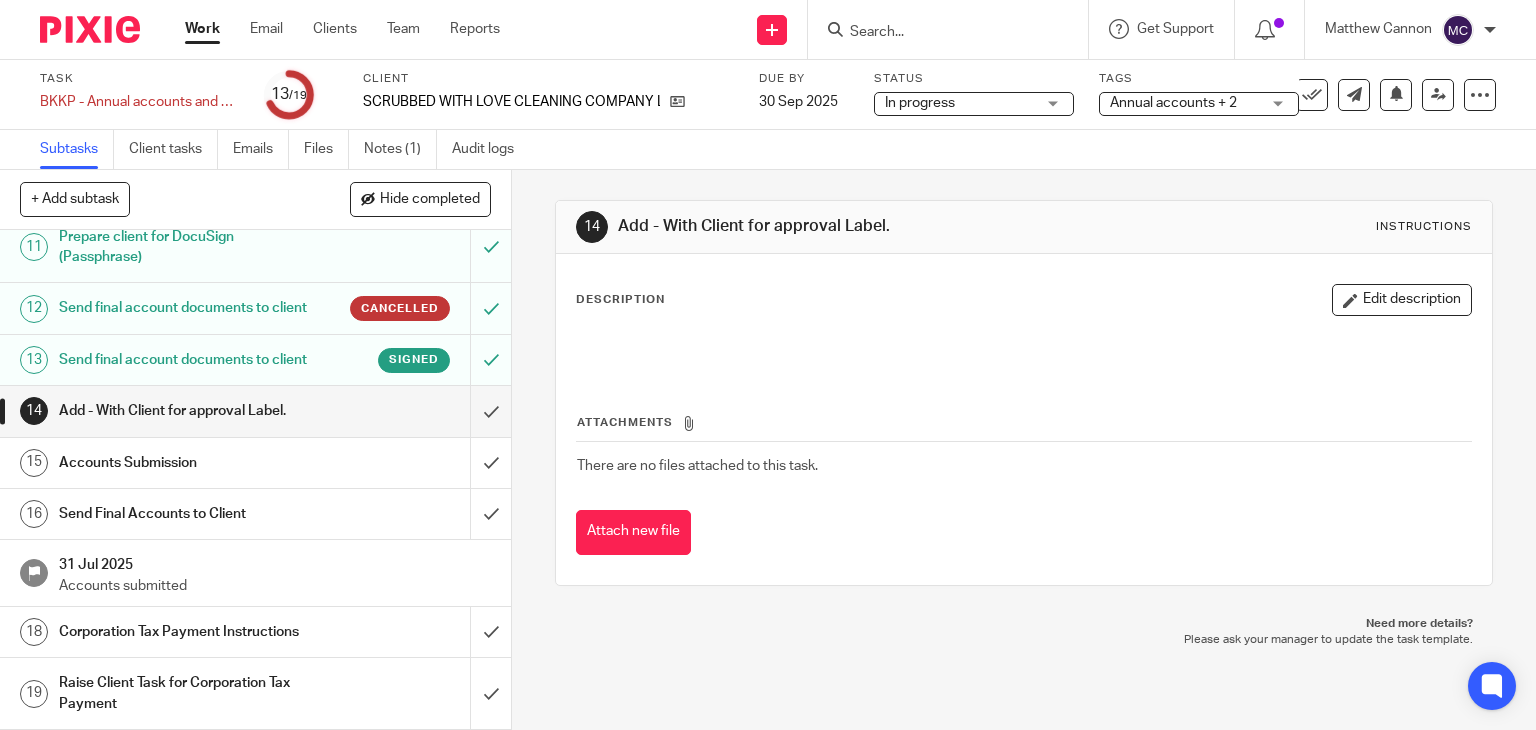 click on "Signed" at bounding box center [385, 360] 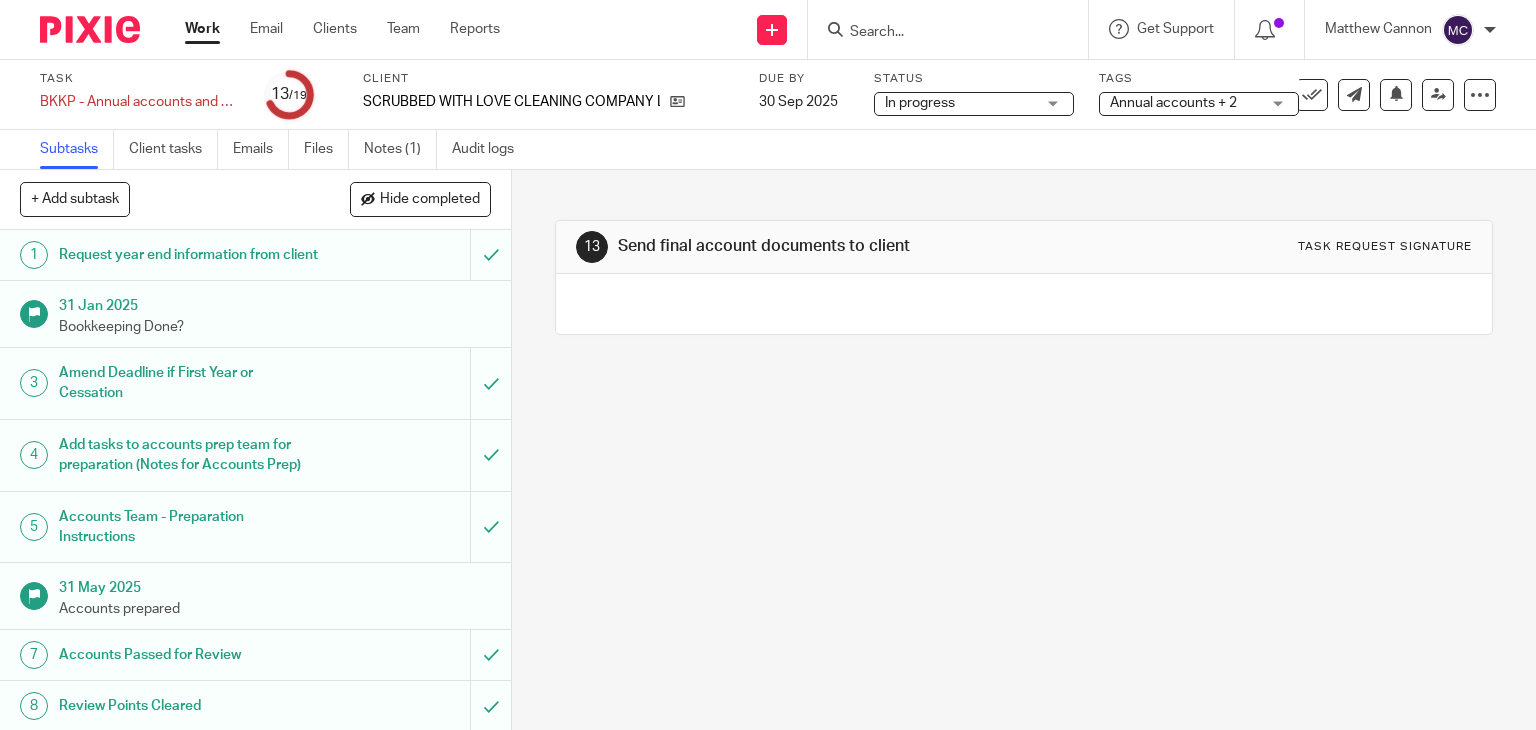 scroll, scrollTop: 0, scrollLeft: 0, axis: both 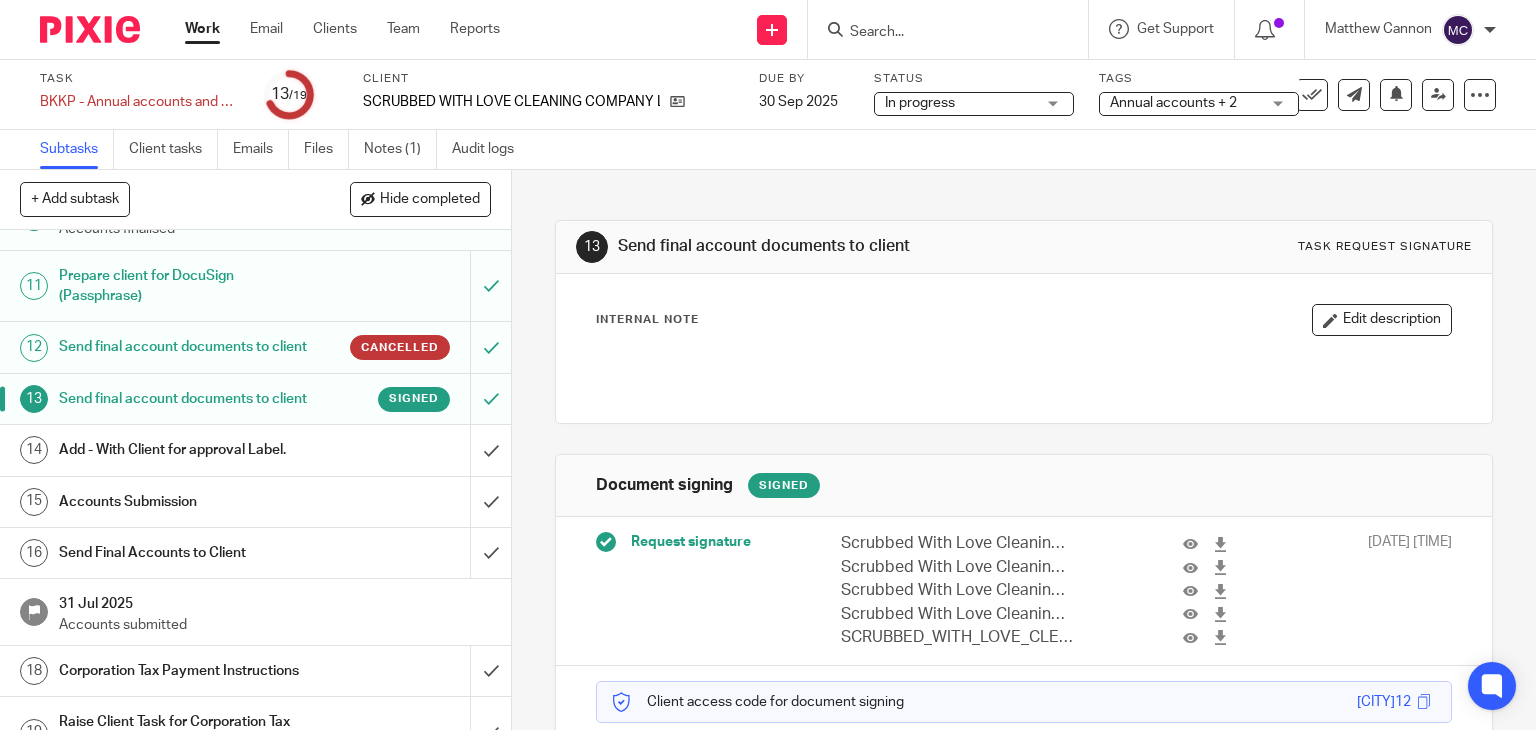 click on "Add - With Client for approval Label." at bounding box center [189, 450] 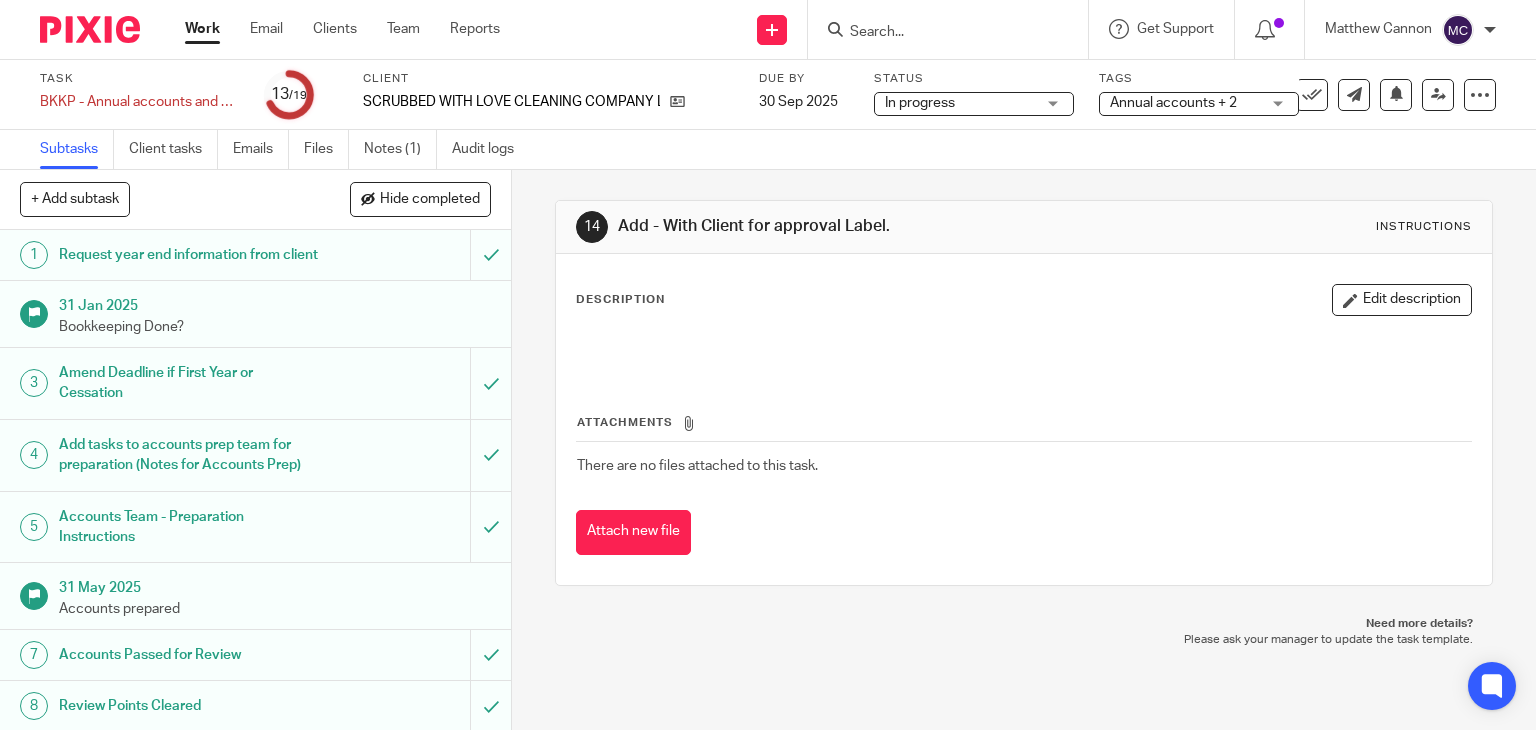 scroll, scrollTop: 0, scrollLeft: 0, axis: both 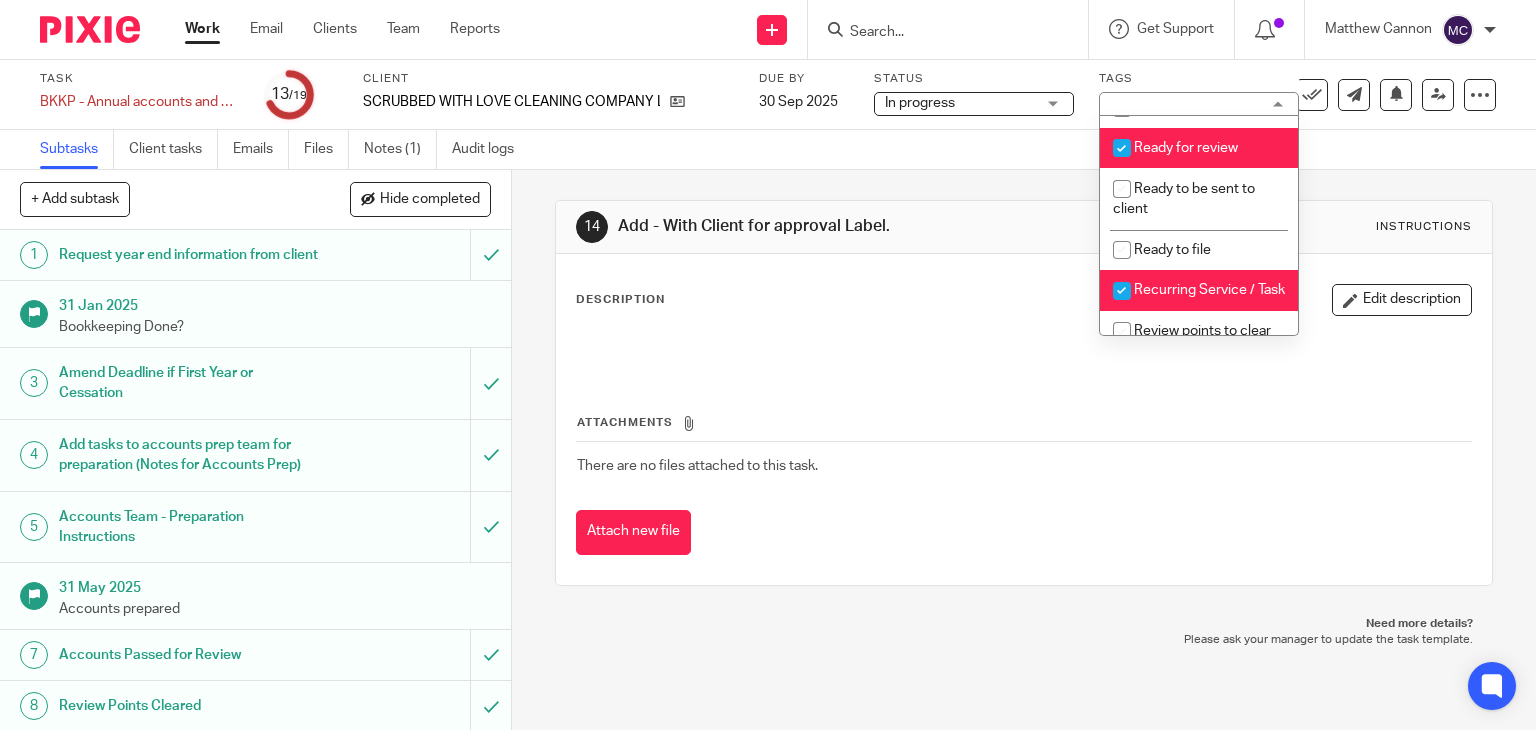 click on "Ready for review" at bounding box center (1199, 148) 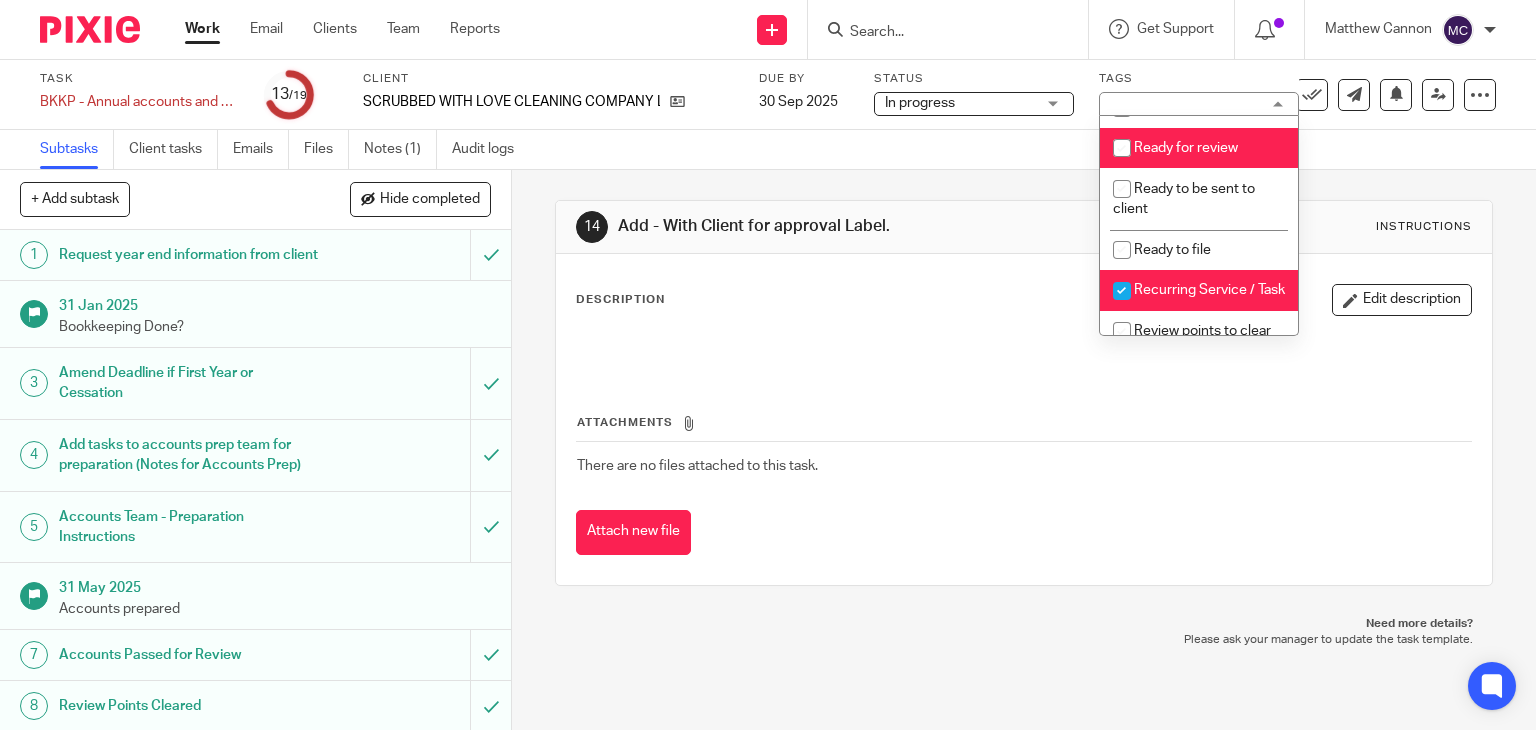 checkbox on "false" 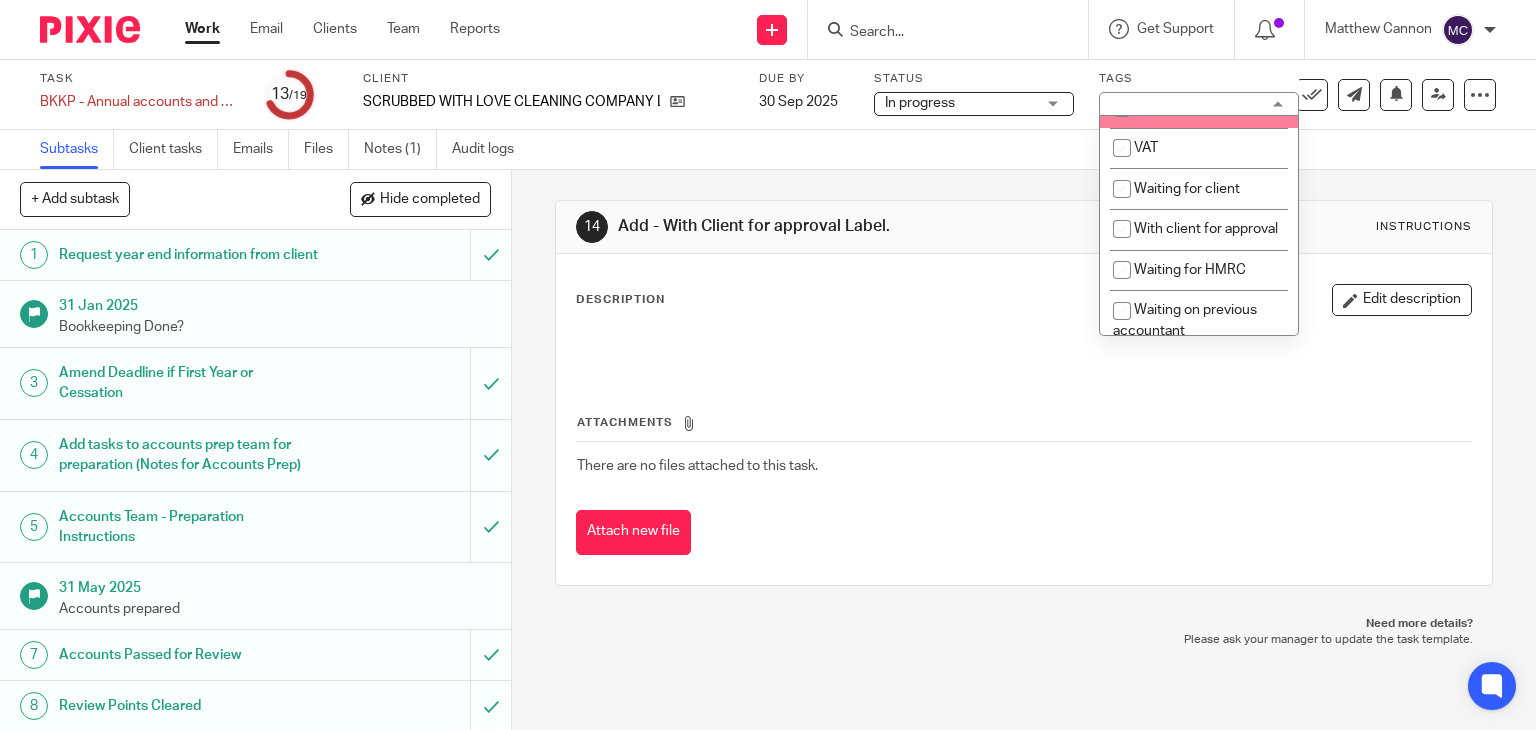 scroll, scrollTop: 1000, scrollLeft: 0, axis: vertical 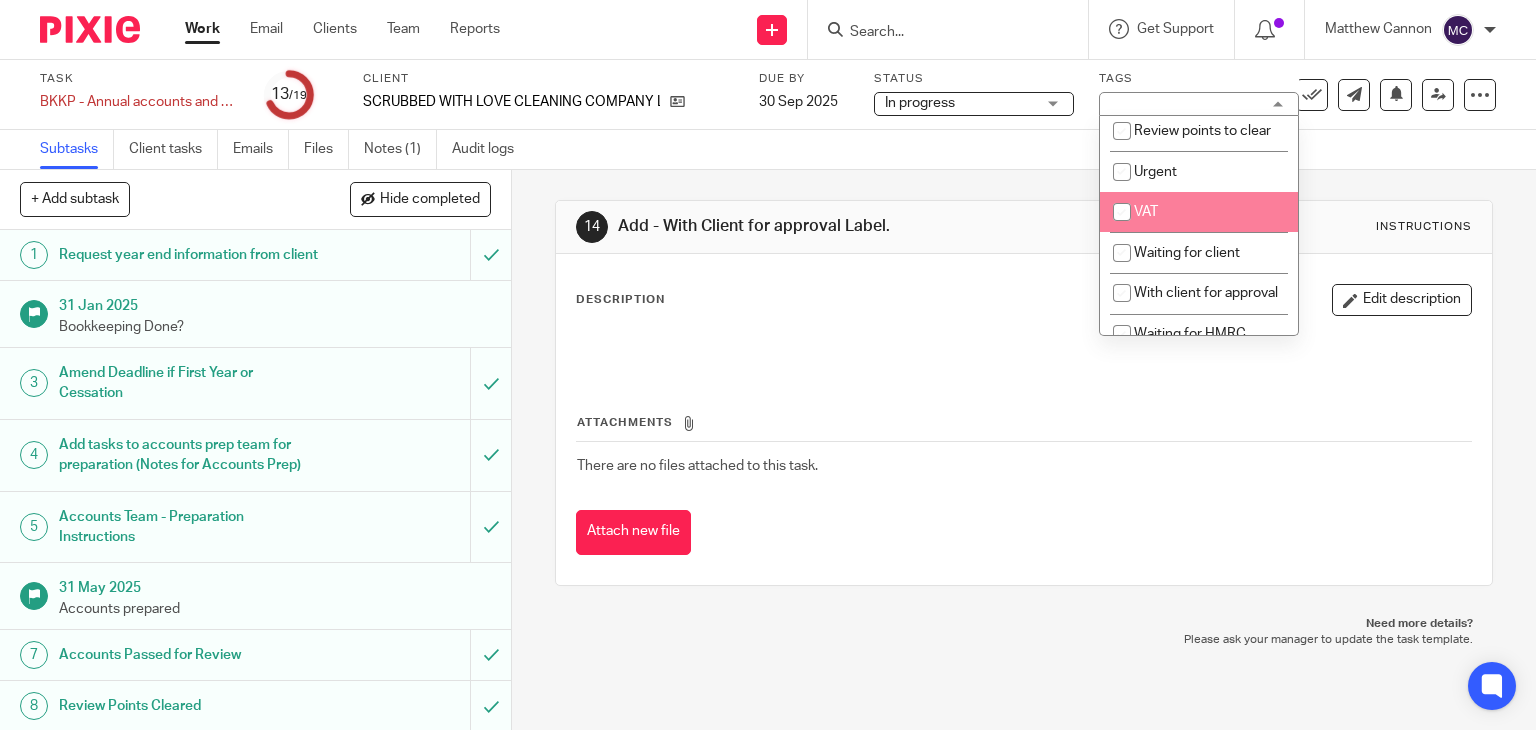 drag, startPoint x: 998, startPoint y: 372, endPoint x: 972, endPoint y: 376, distance: 26.305893 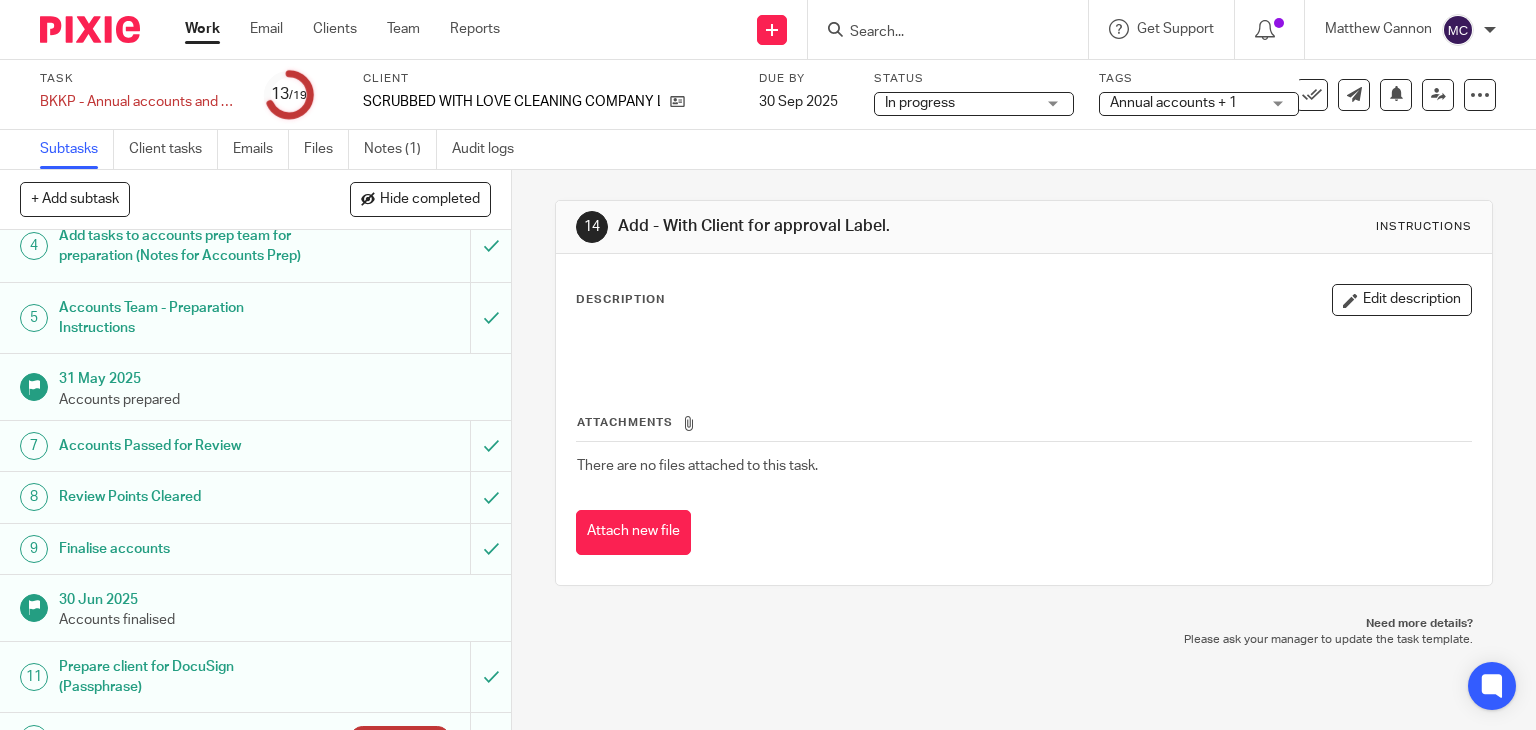 scroll, scrollTop: 600, scrollLeft: 0, axis: vertical 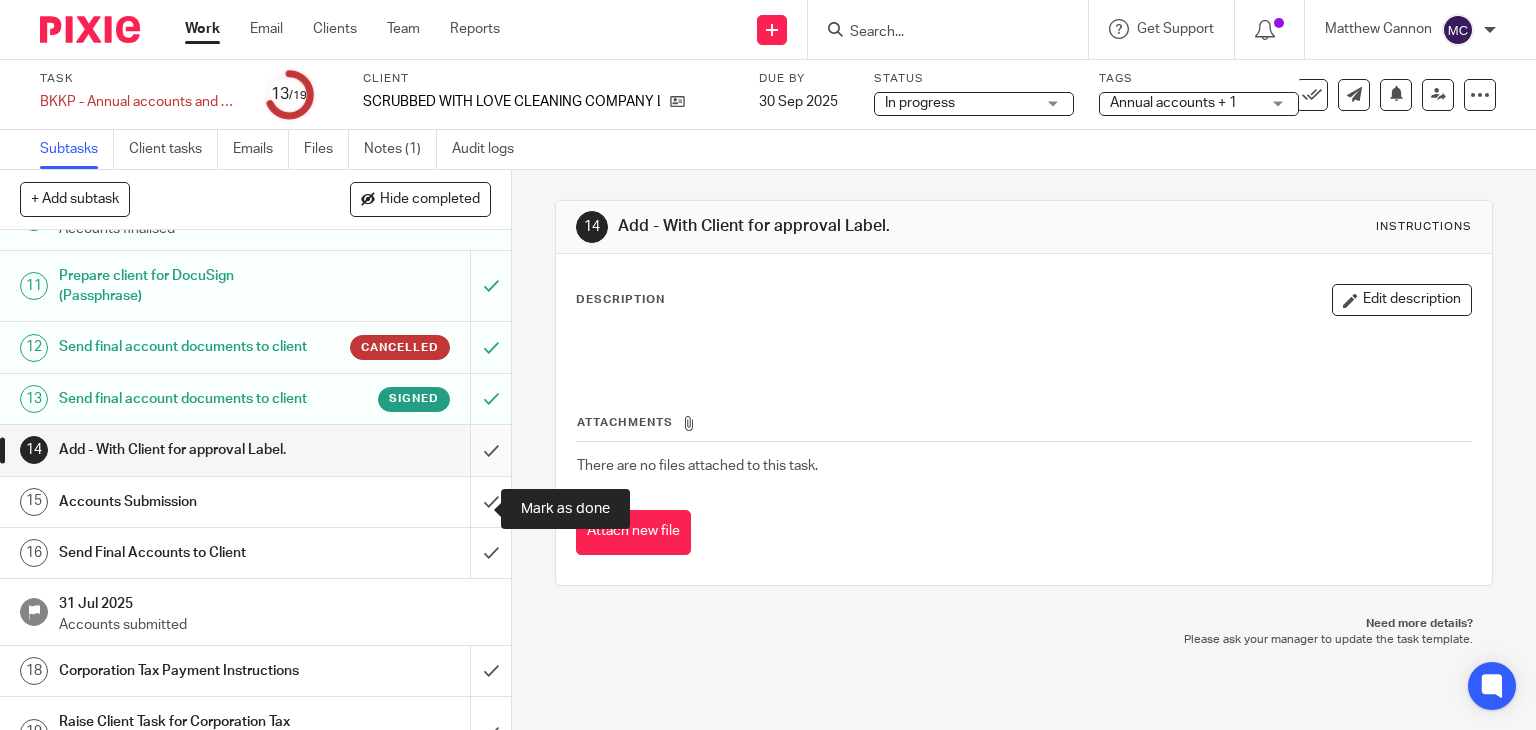 click at bounding box center (255, 450) 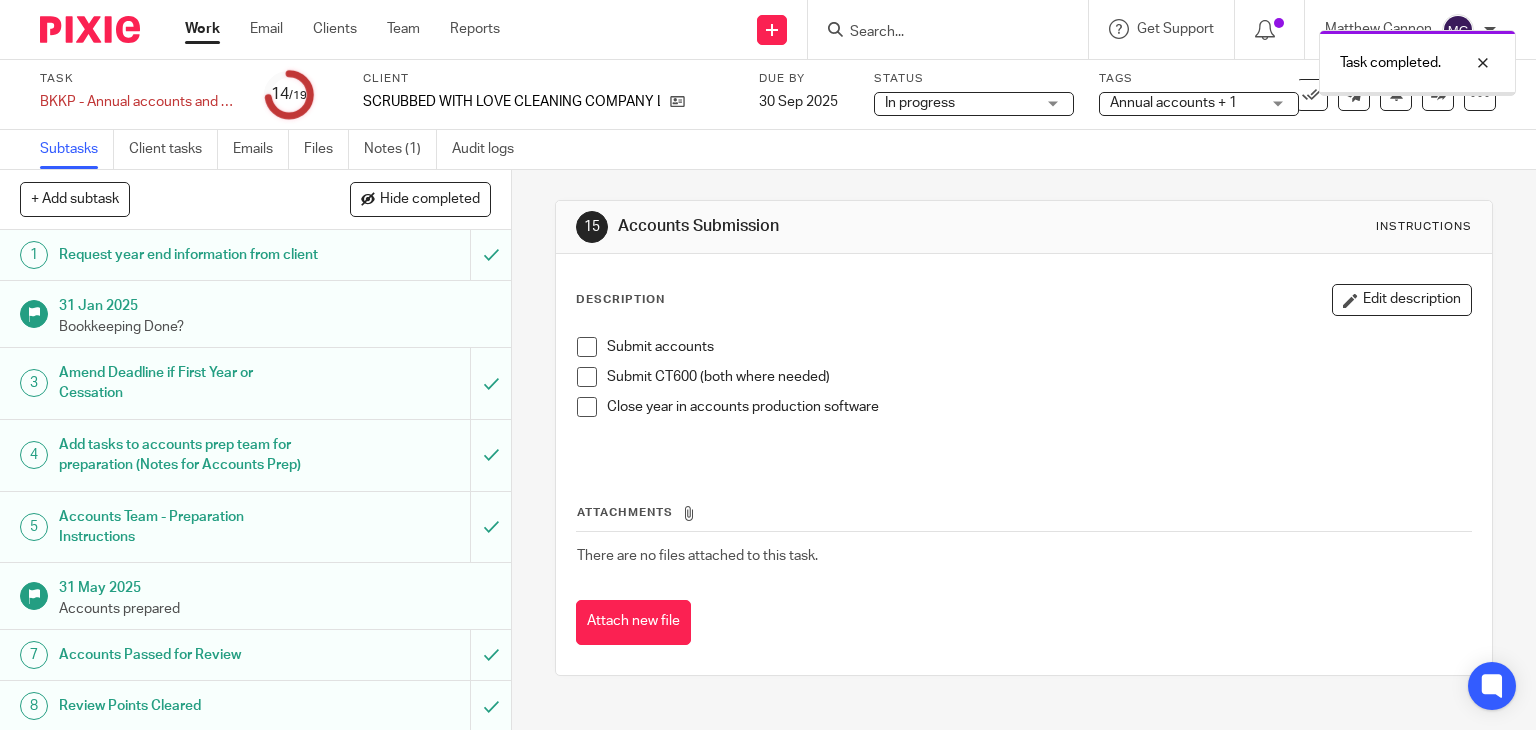 scroll, scrollTop: 0, scrollLeft: 0, axis: both 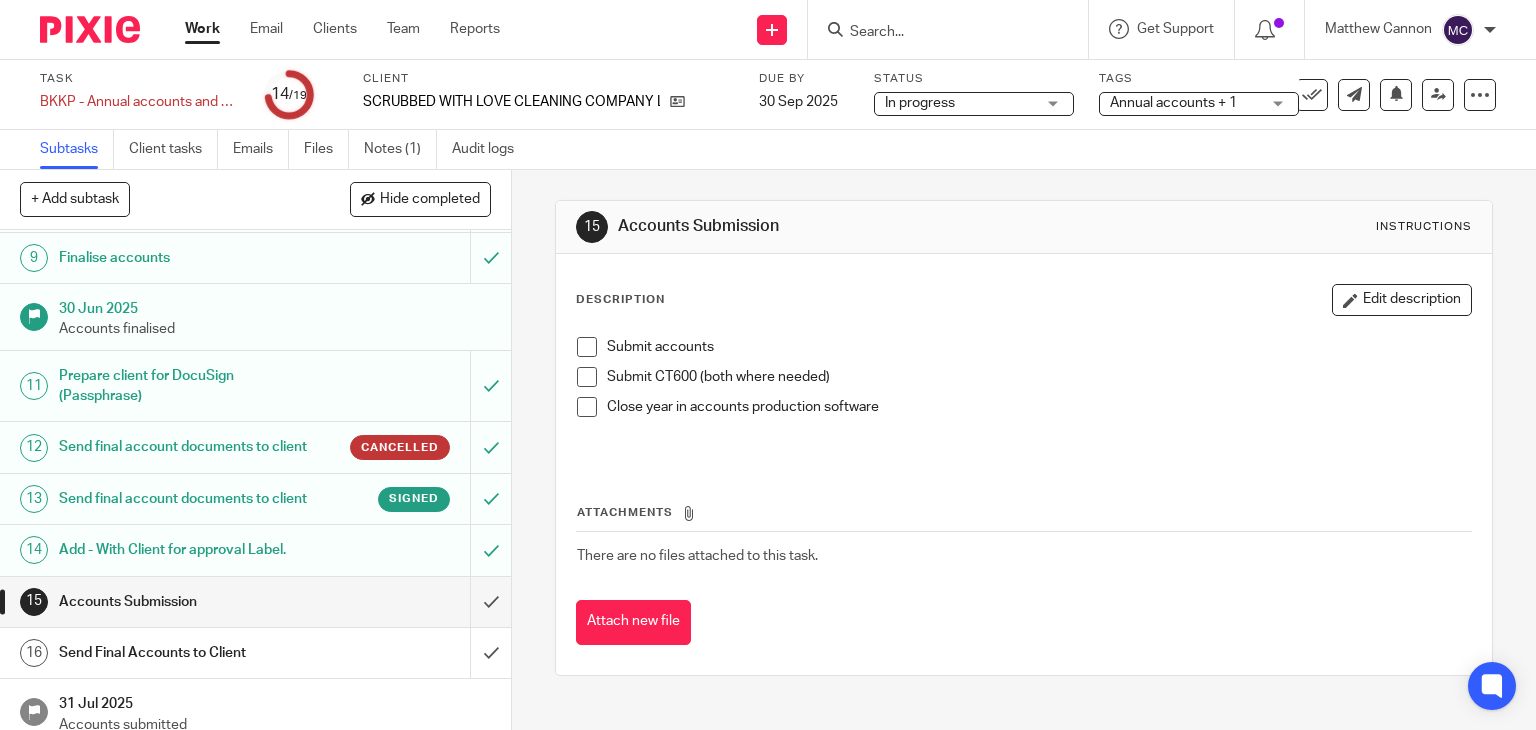 click on "Send final account documents to client" at bounding box center [189, 499] 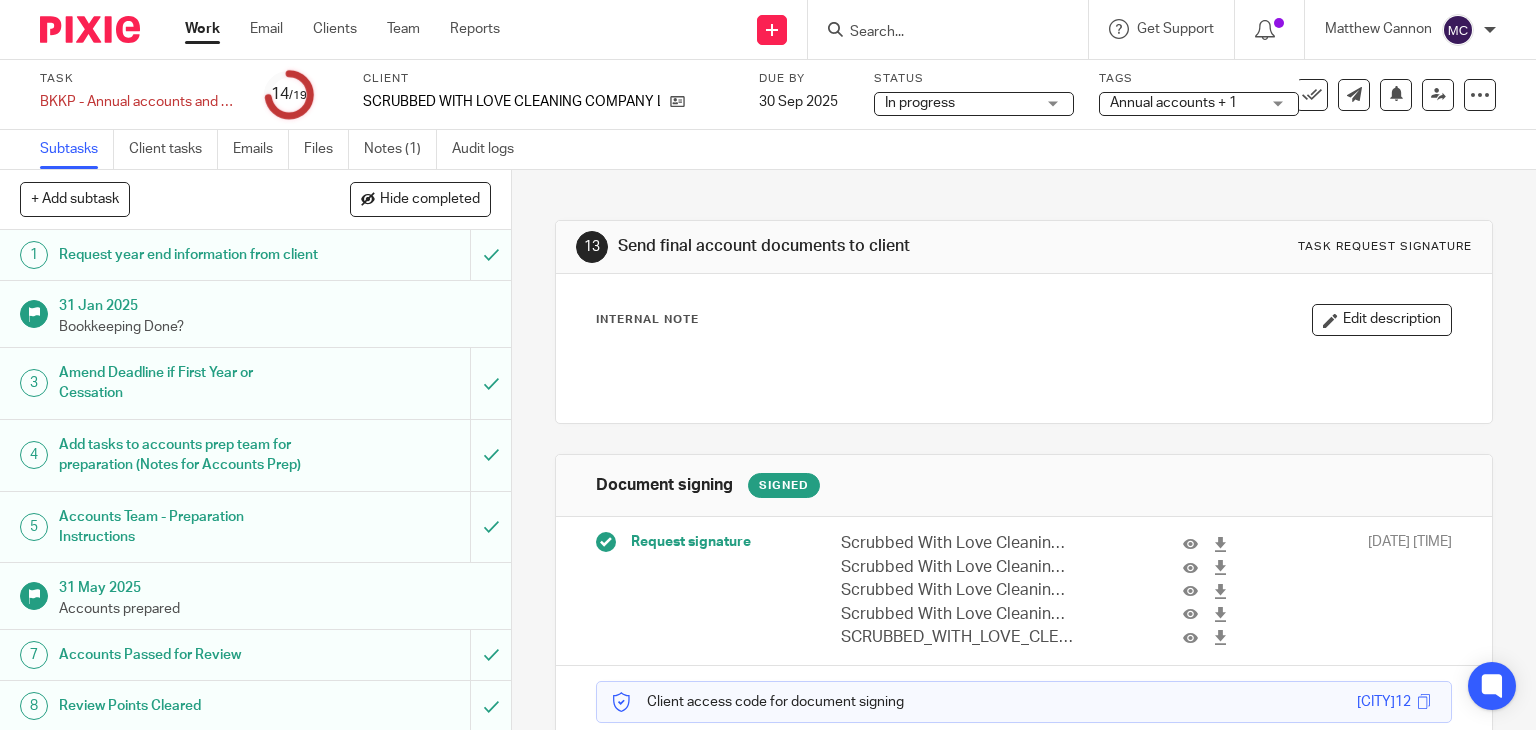 scroll, scrollTop: 0, scrollLeft: 0, axis: both 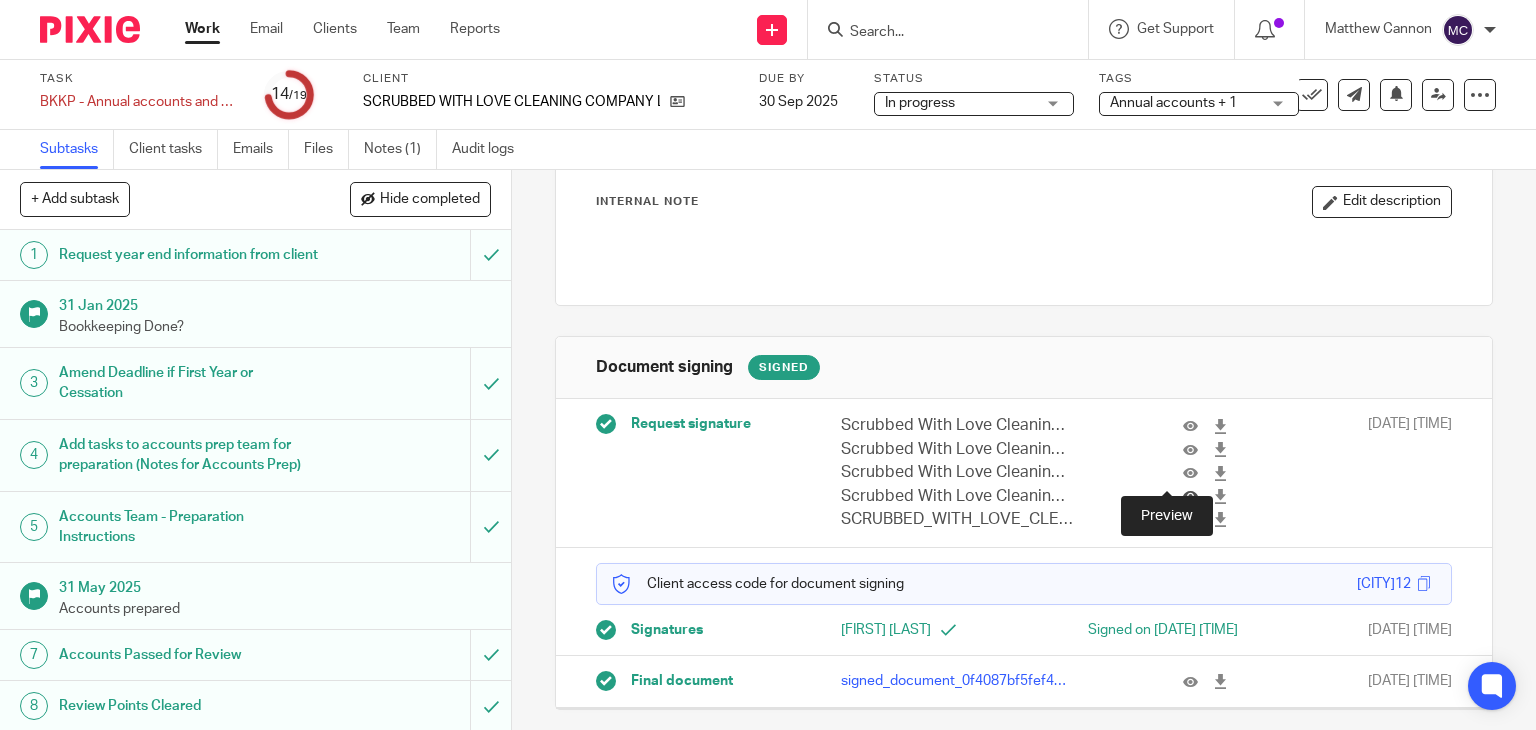 click at bounding box center (1190, 496) 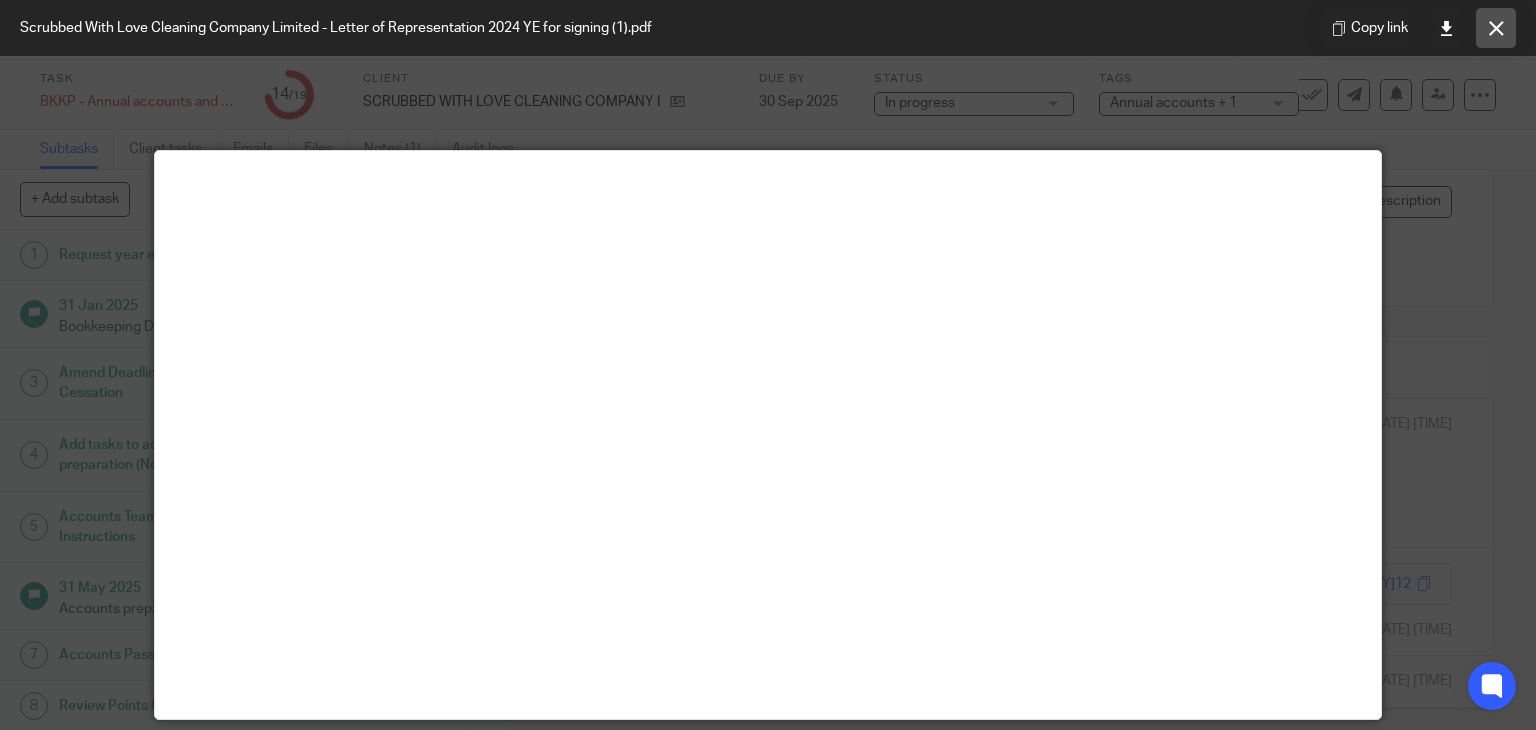 click at bounding box center [1496, 28] 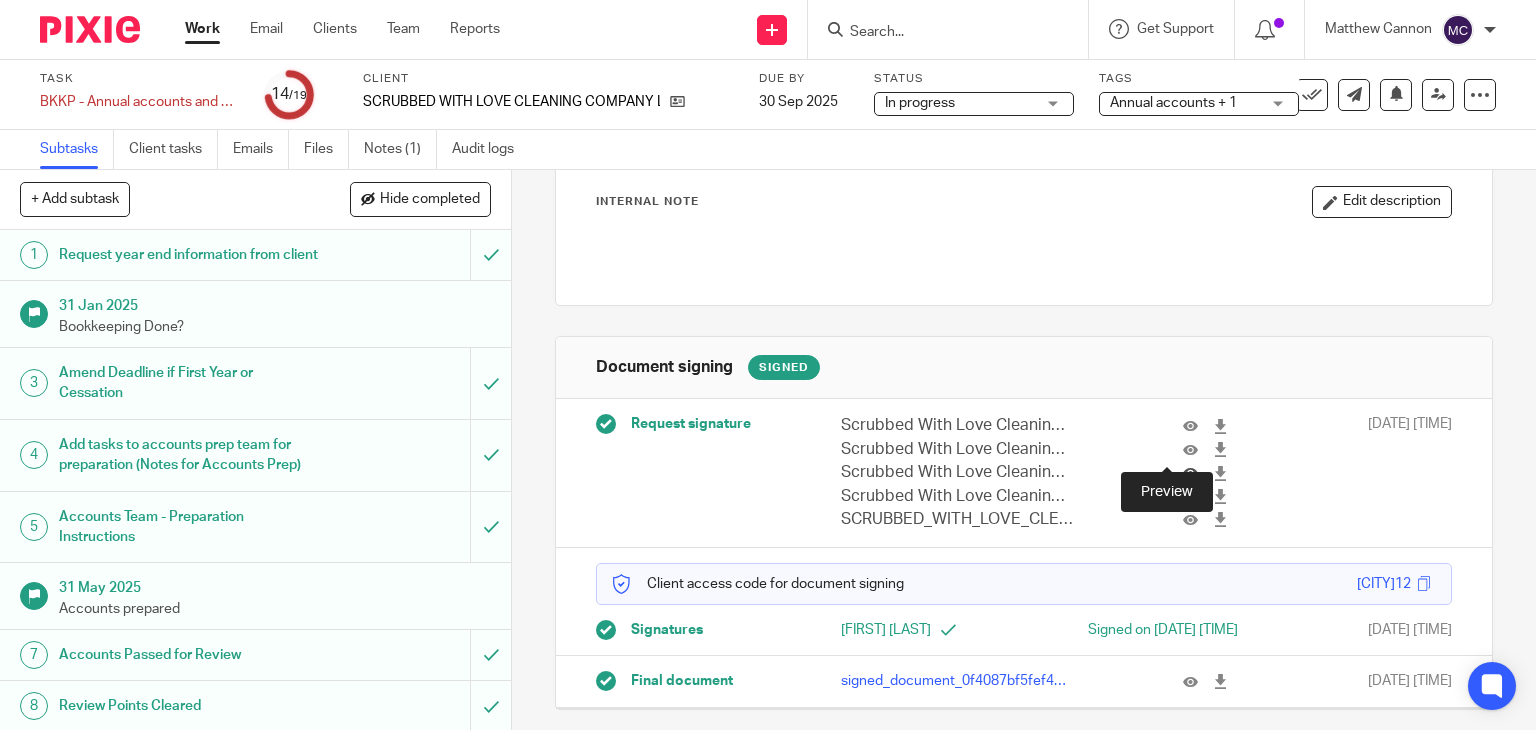 click at bounding box center [1190, 473] 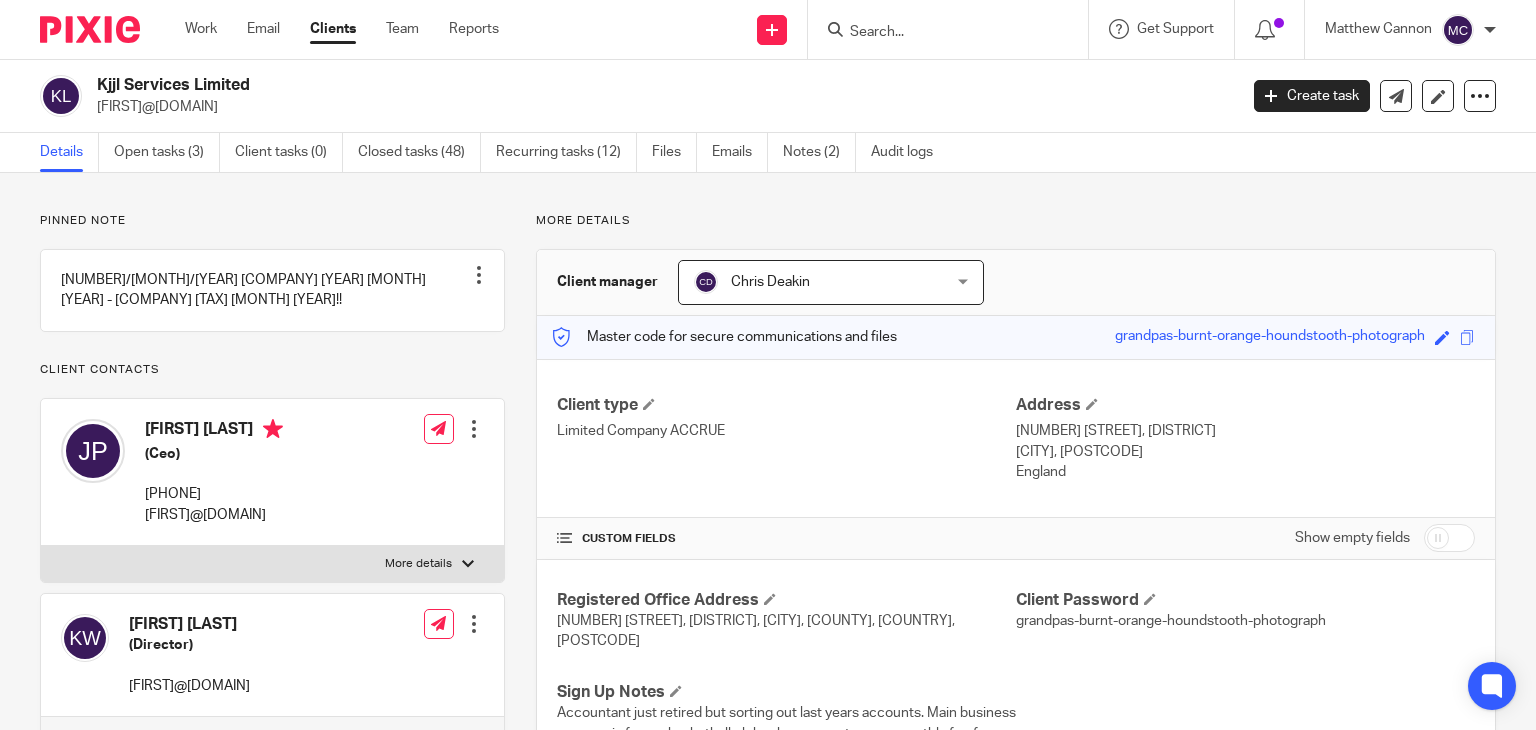 scroll, scrollTop: 0, scrollLeft: 0, axis: both 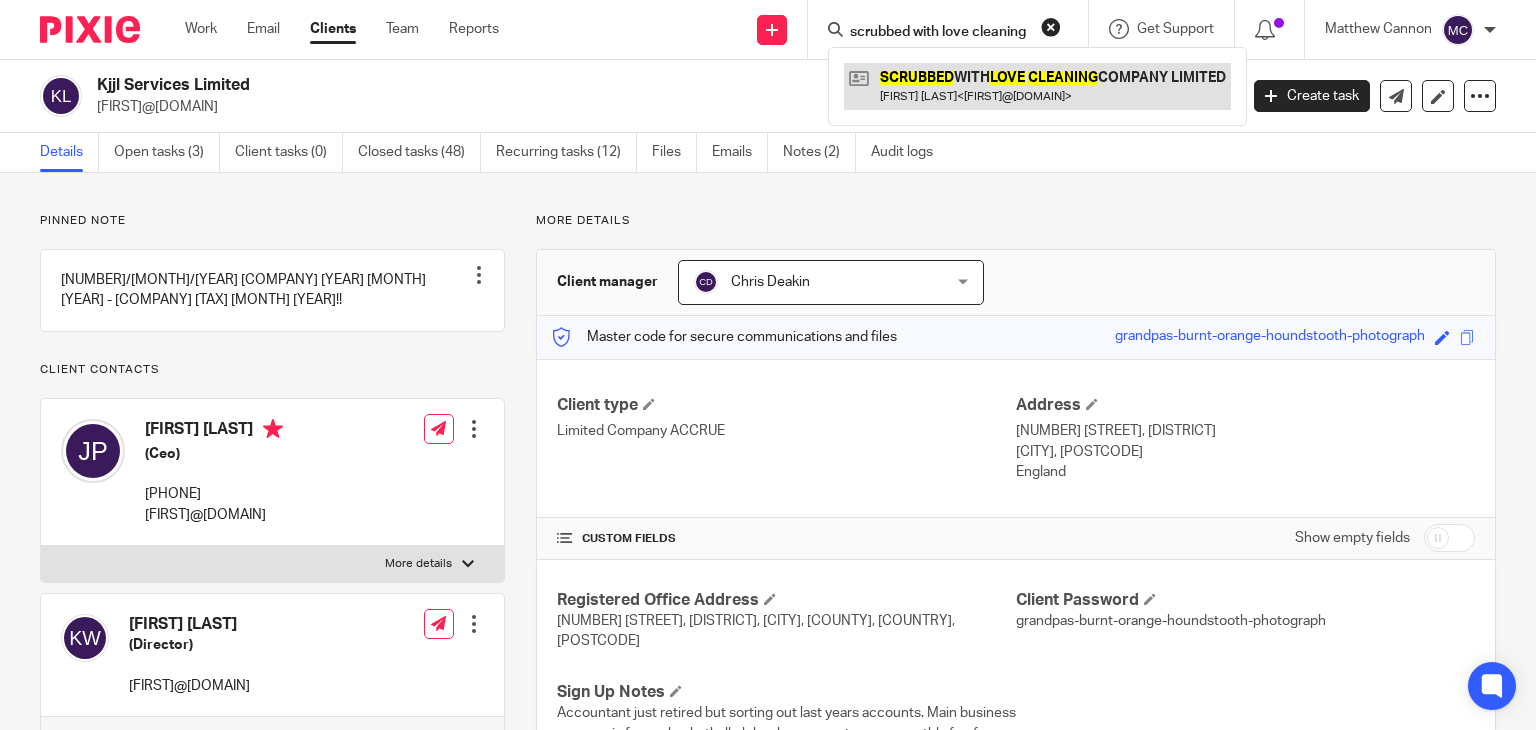 type on "scrubbed with love cleaning" 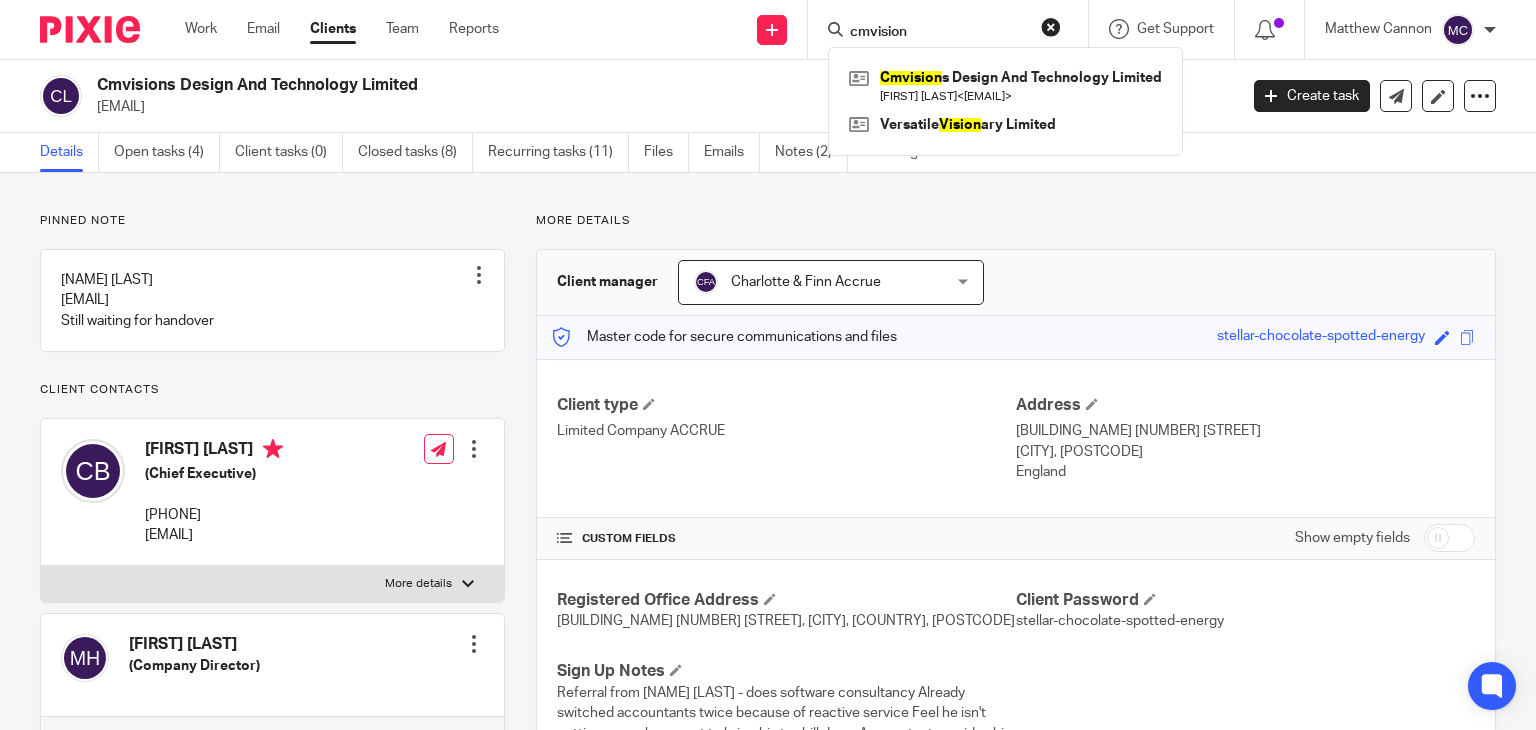 scroll, scrollTop: 0, scrollLeft: 0, axis: both 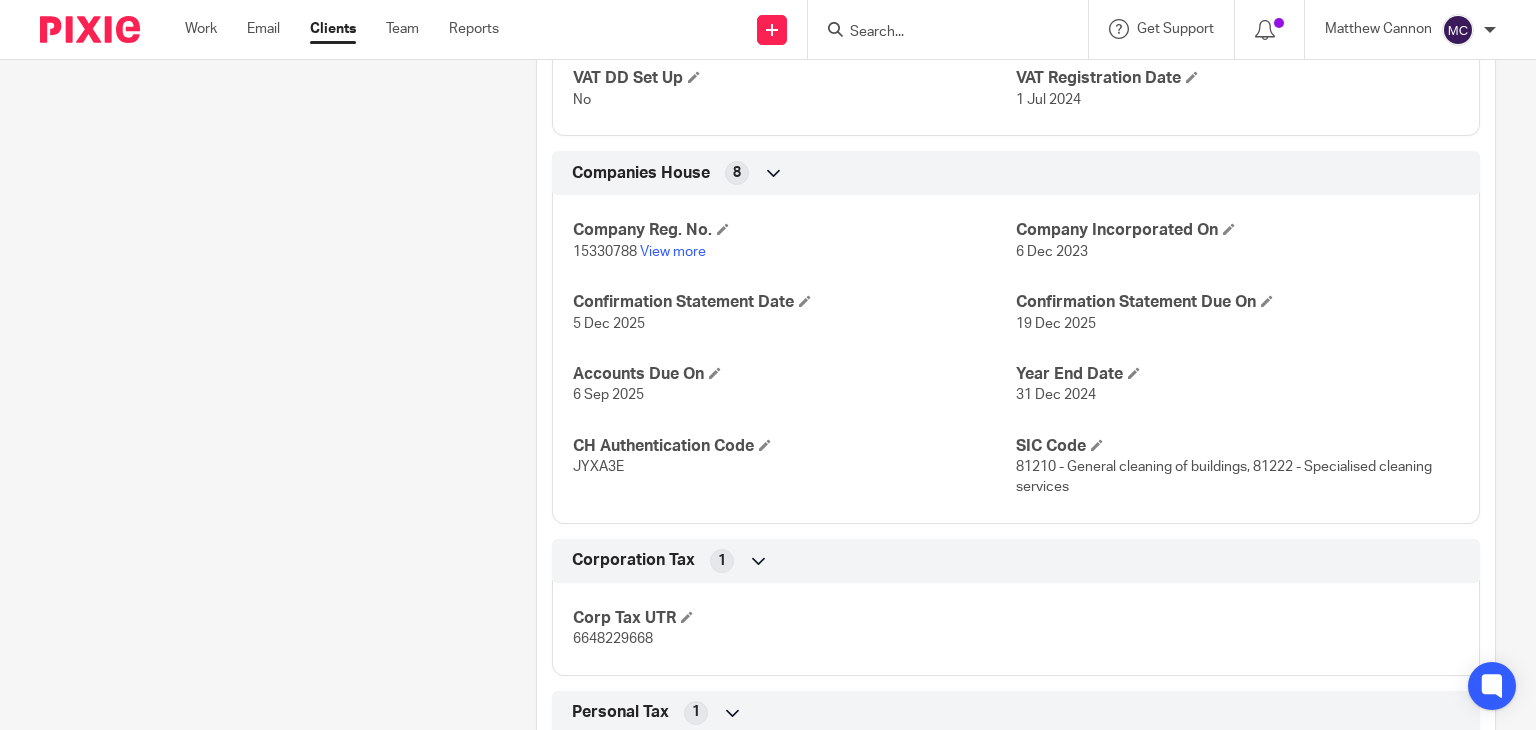 click on "6648229668" at bounding box center (613, 639) 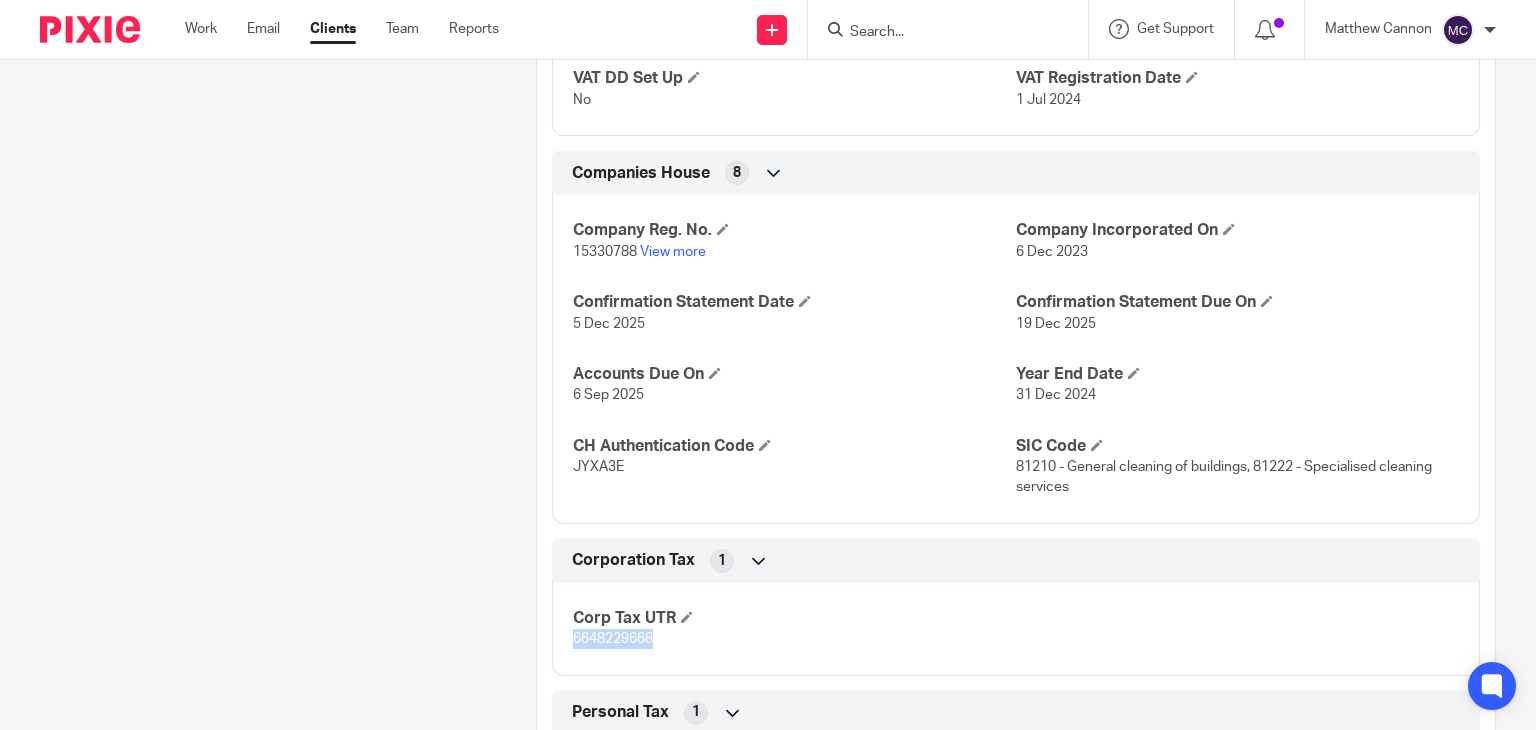 click on "6648229668" at bounding box center [613, 639] 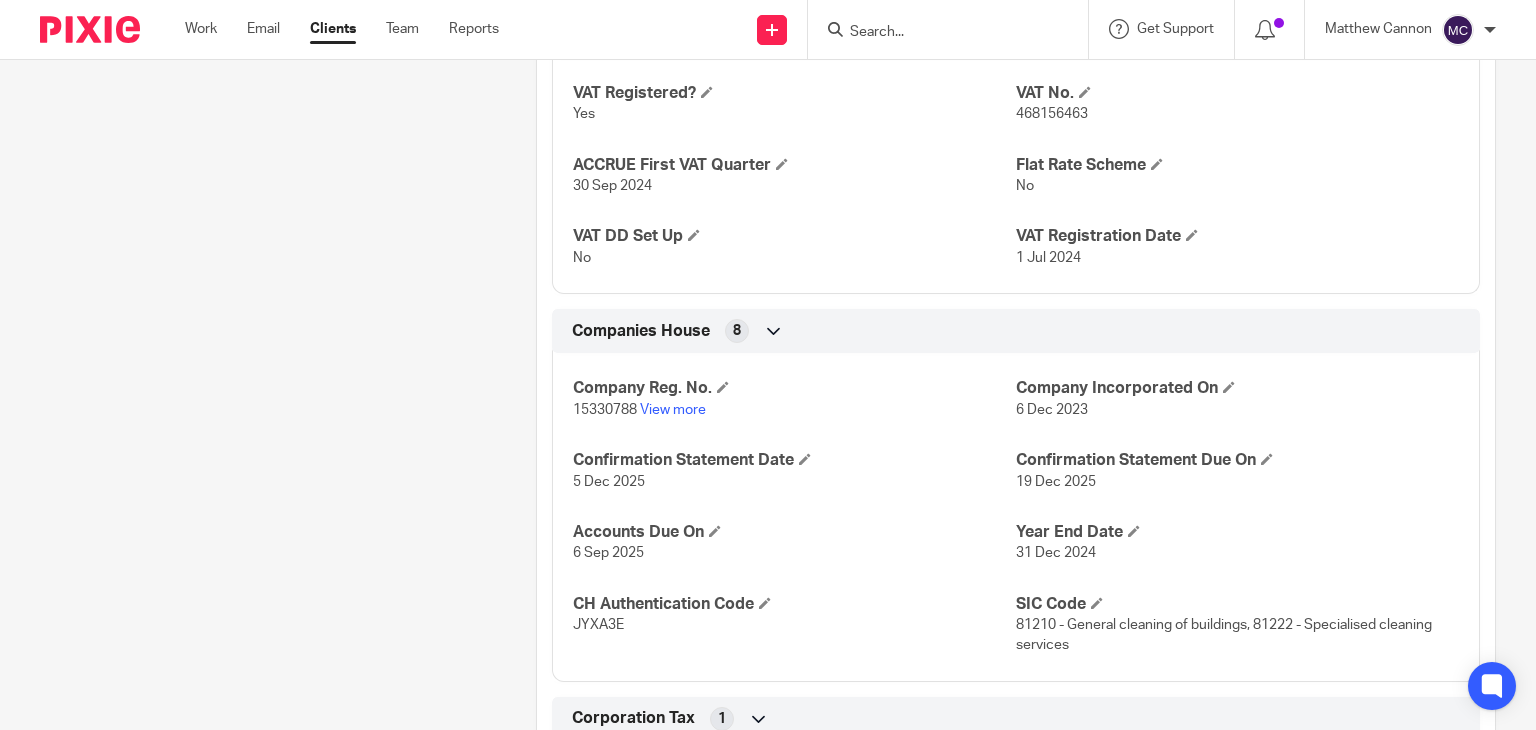 scroll, scrollTop: 1900, scrollLeft: 0, axis: vertical 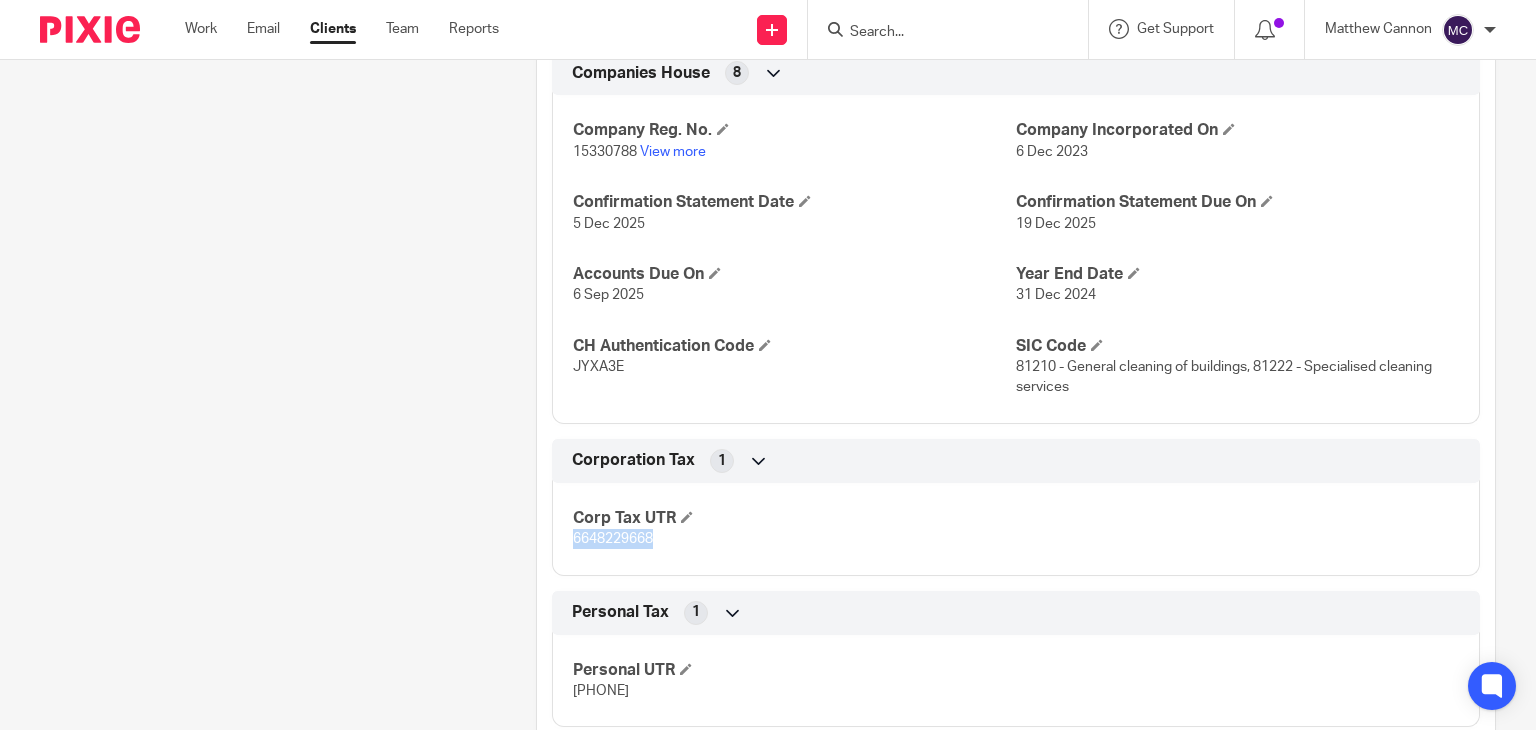 click on "6648229668" at bounding box center [613, 539] 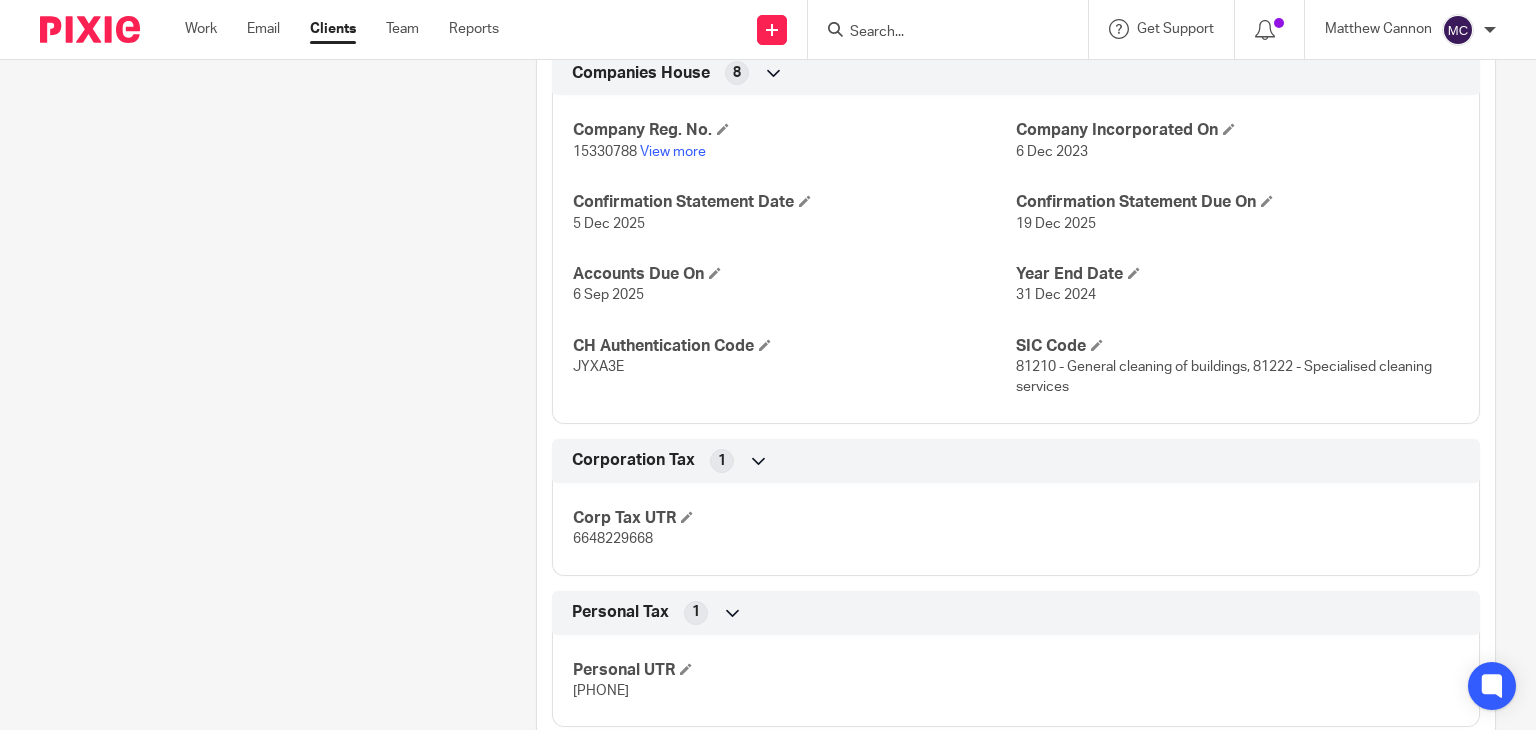 click on "6648229668" at bounding box center [613, 539] 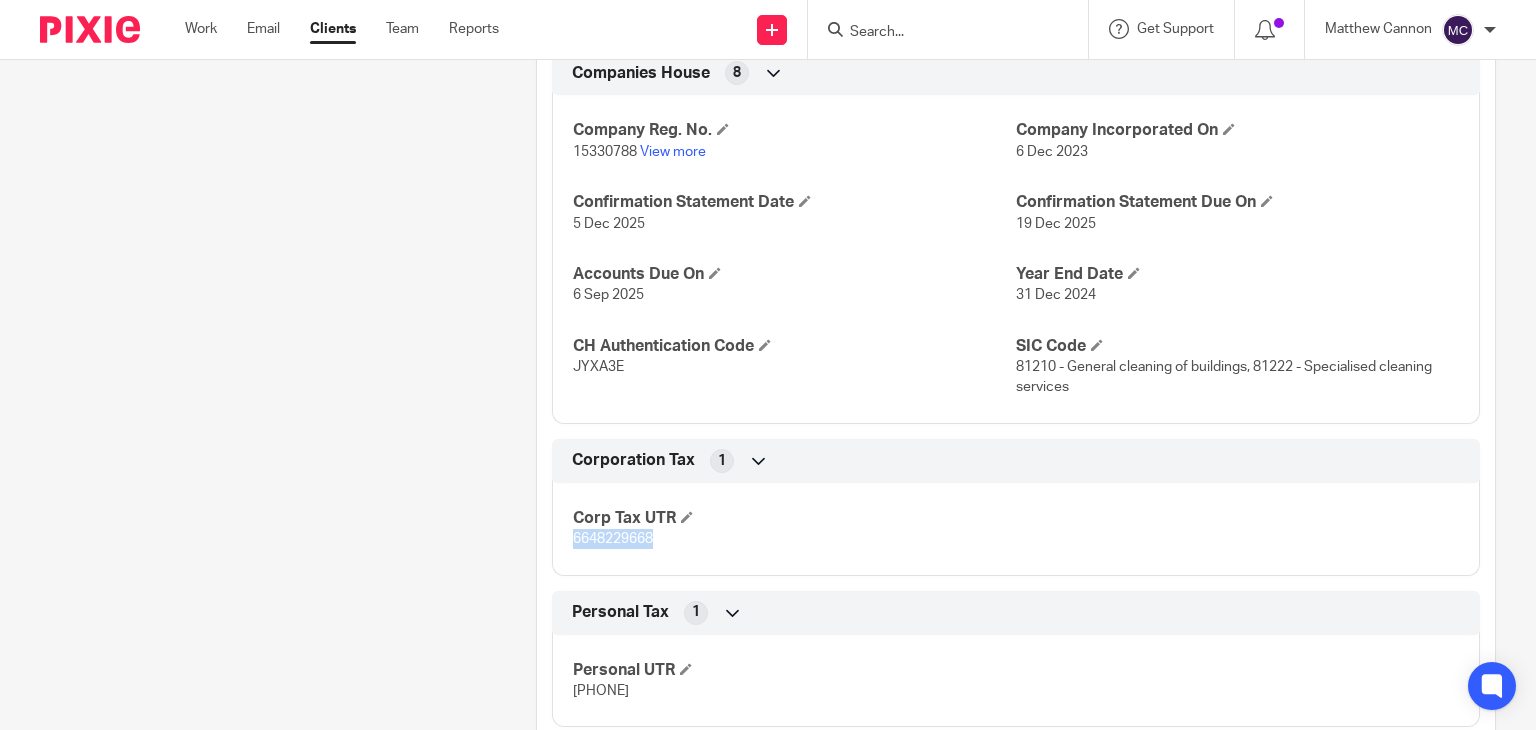 click on "6648229668" at bounding box center (613, 539) 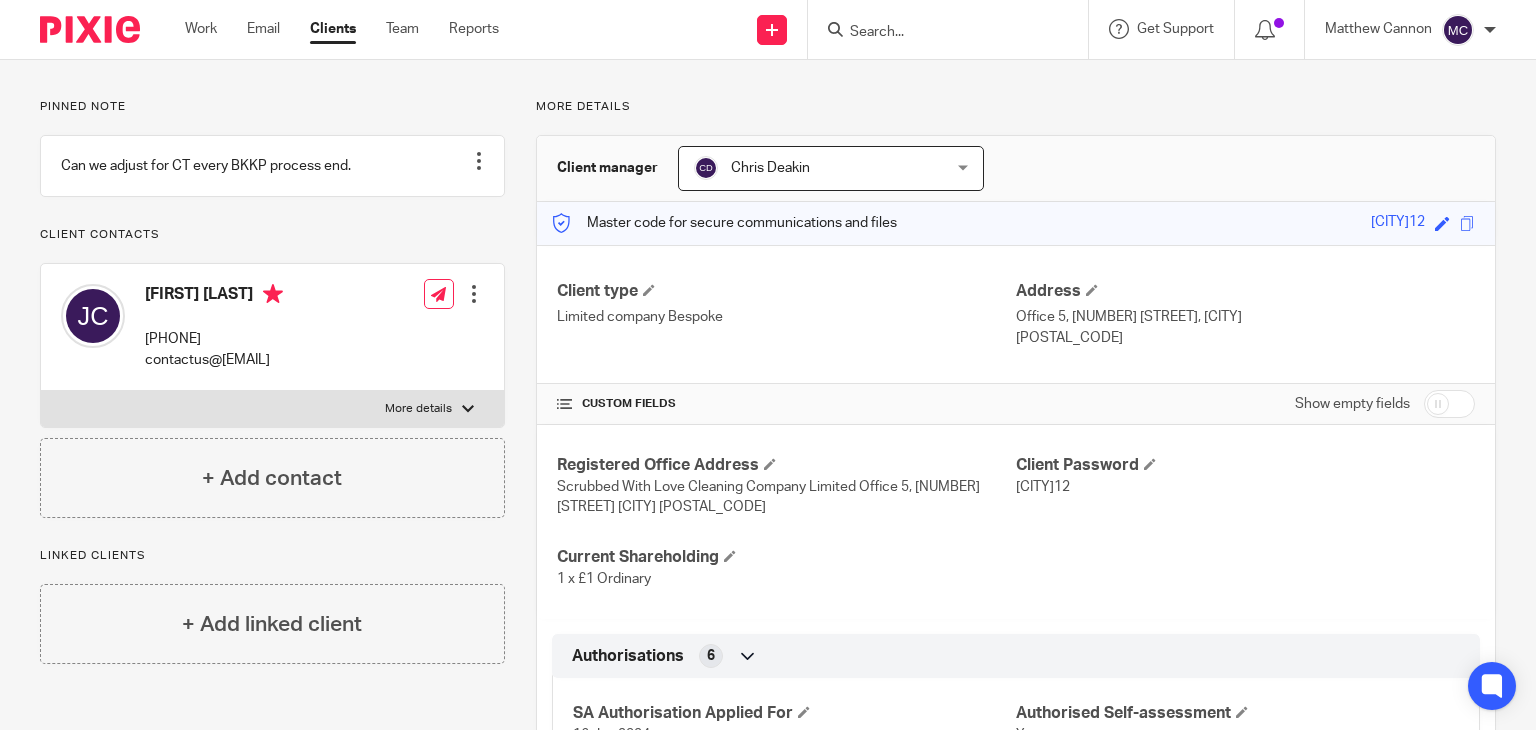 scroll, scrollTop: 0, scrollLeft: 0, axis: both 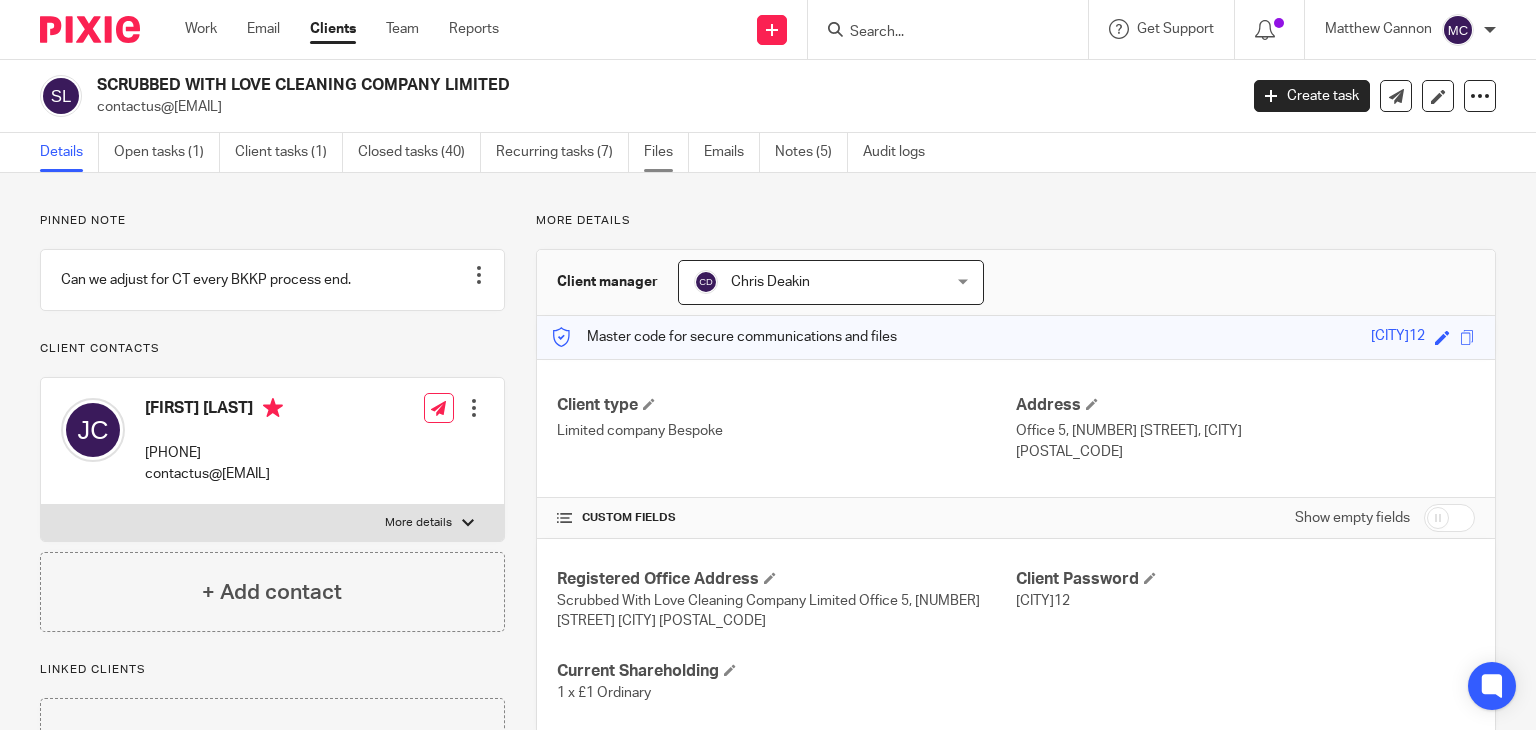 click on "Files" at bounding box center (666, 152) 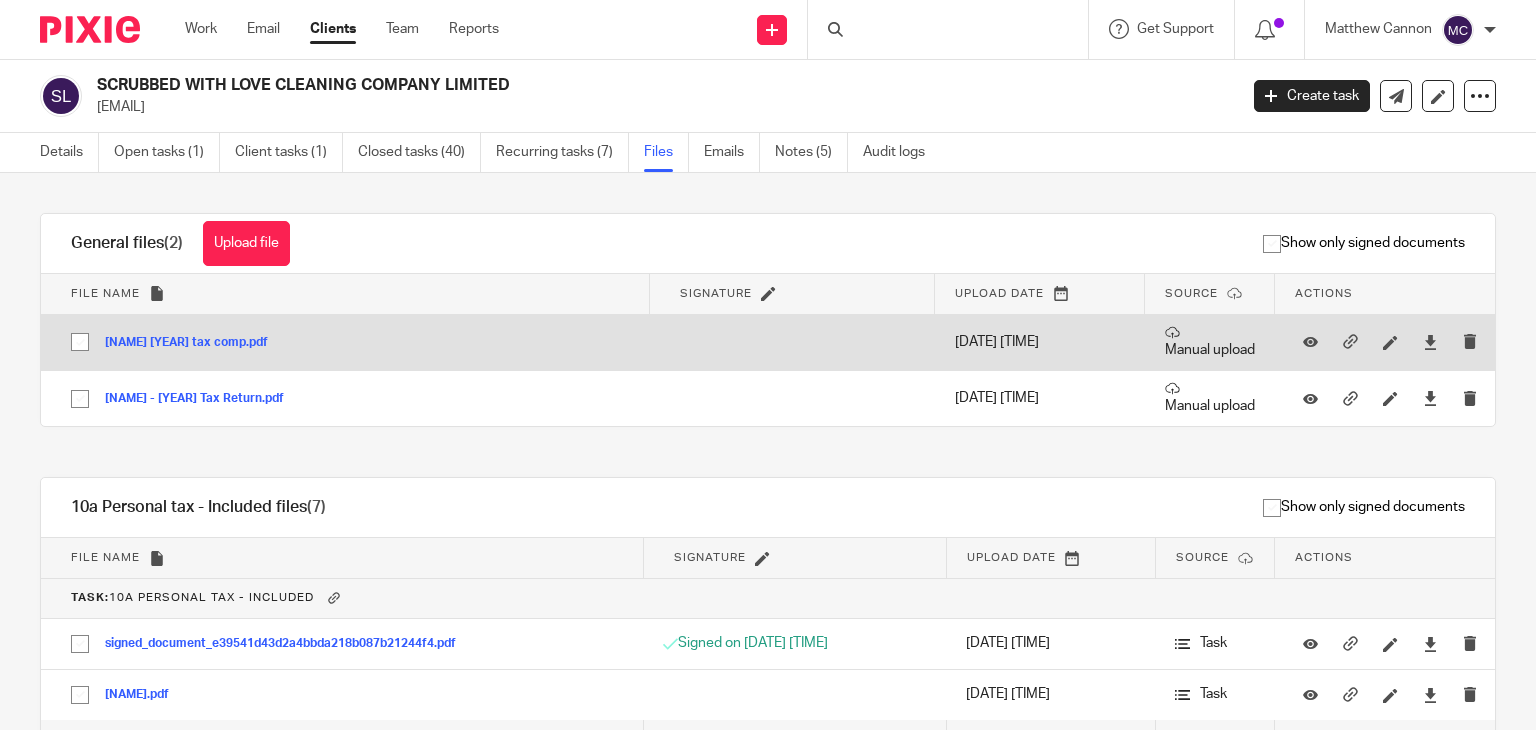 scroll, scrollTop: 0, scrollLeft: 0, axis: both 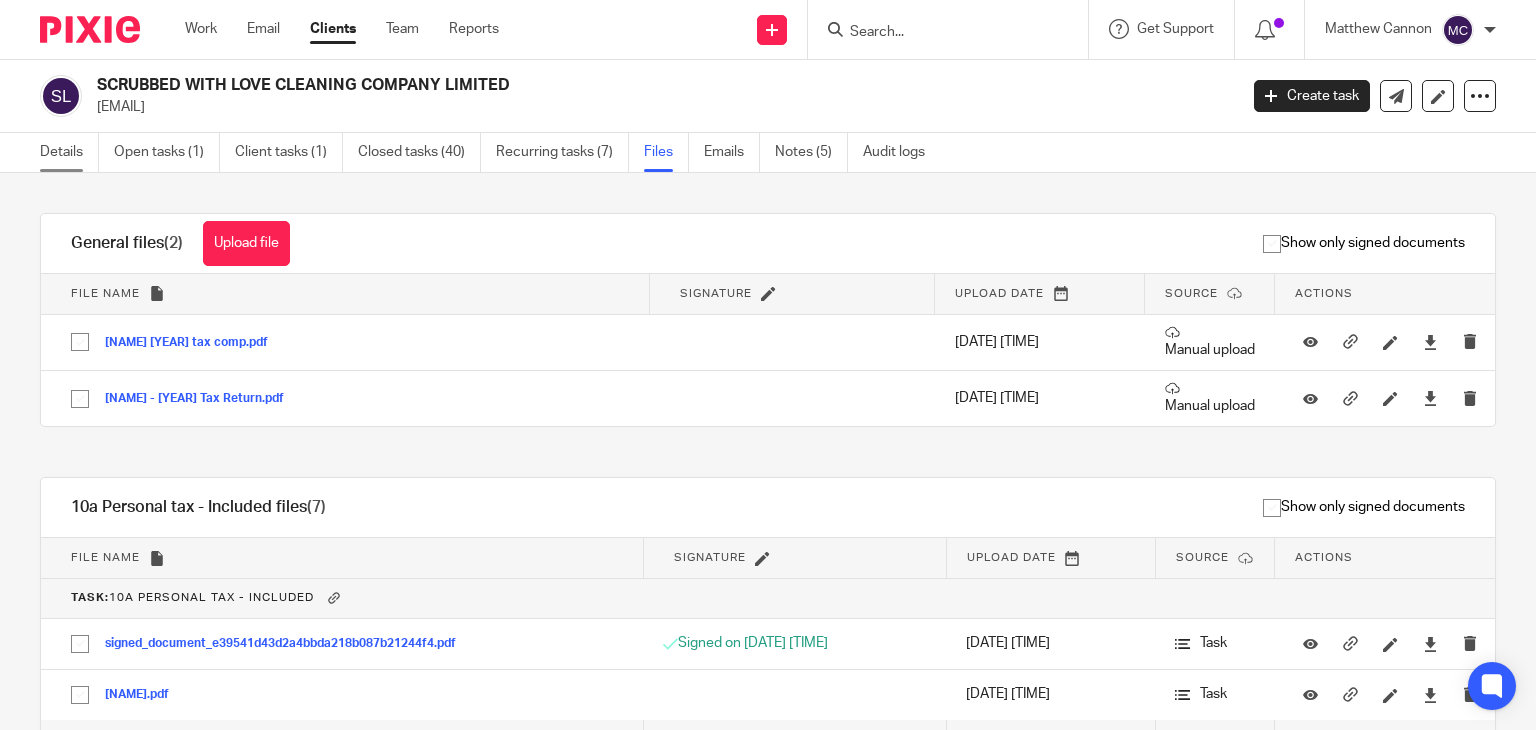 click on "Details" at bounding box center [69, 152] 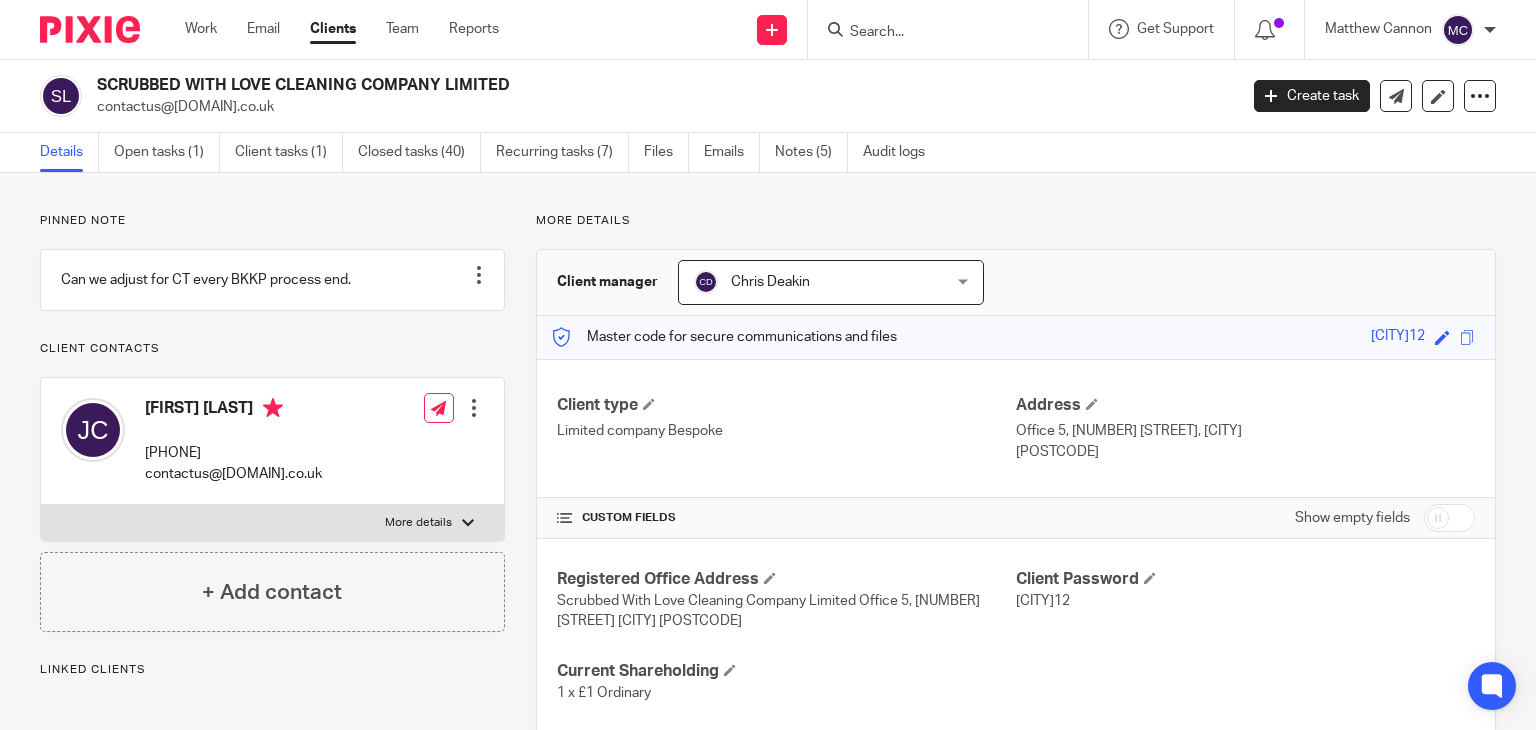 scroll, scrollTop: 0, scrollLeft: 0, axis: both 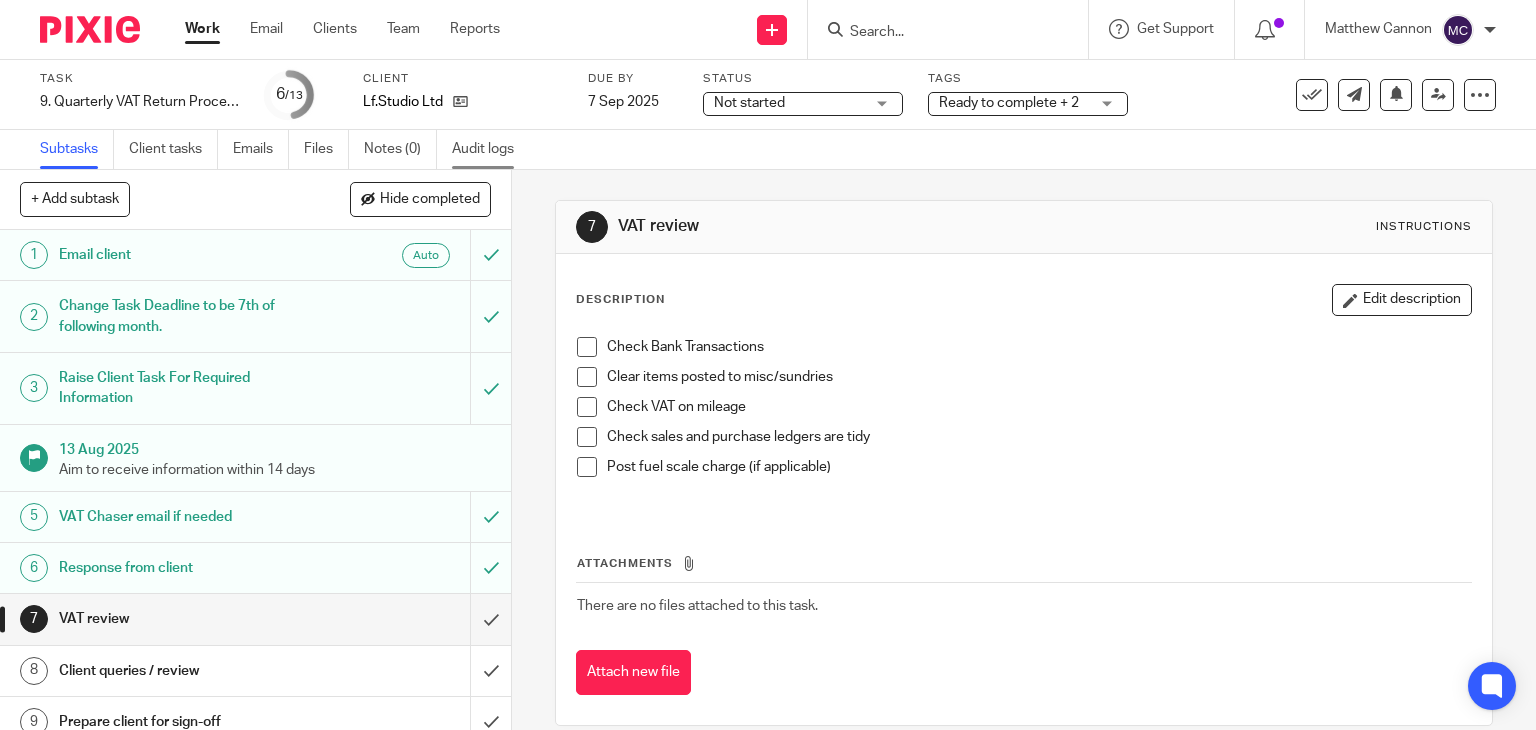 click on "Audit logs" at bounding box center [490, 149] 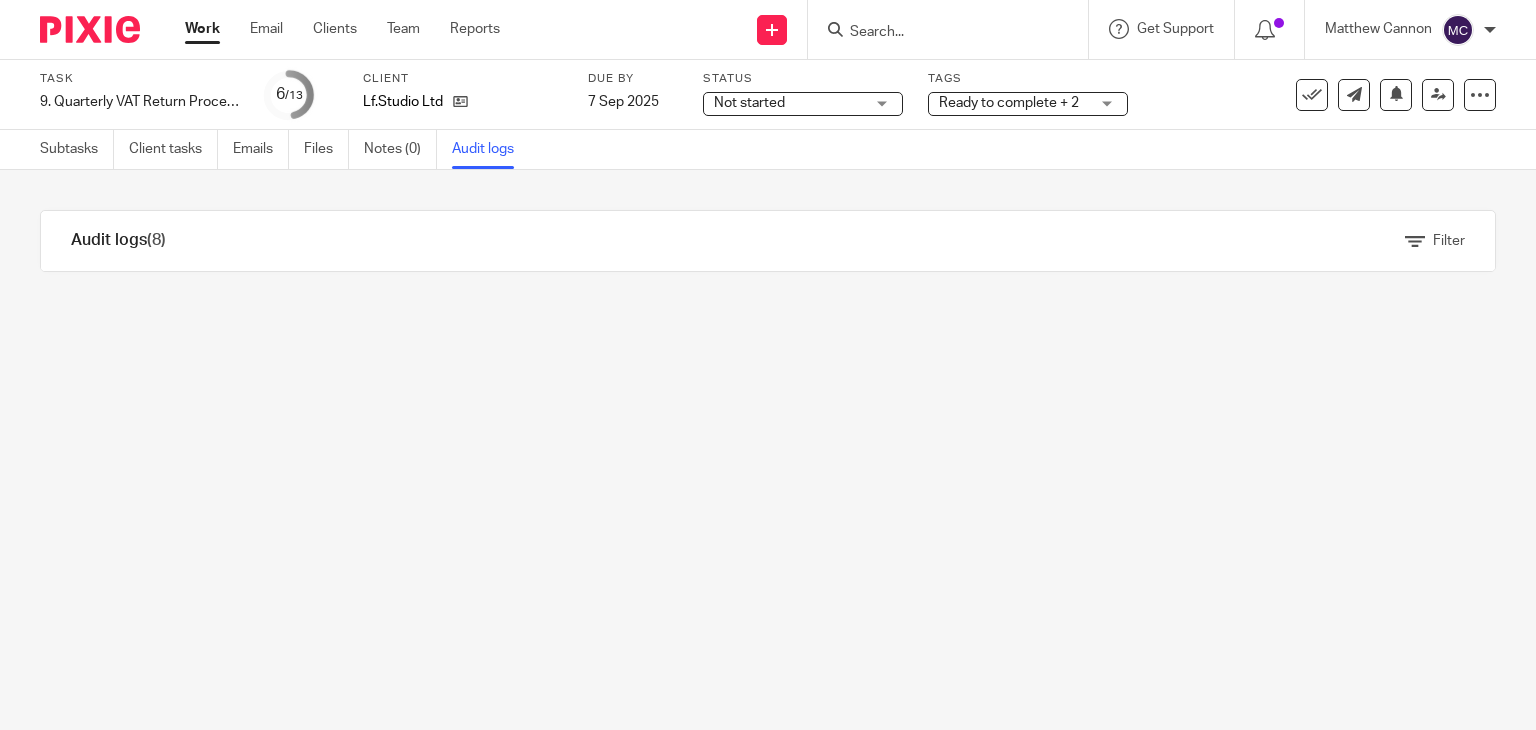 scroll, scrollTop: 0, scrollLeft: 0, axis: both 